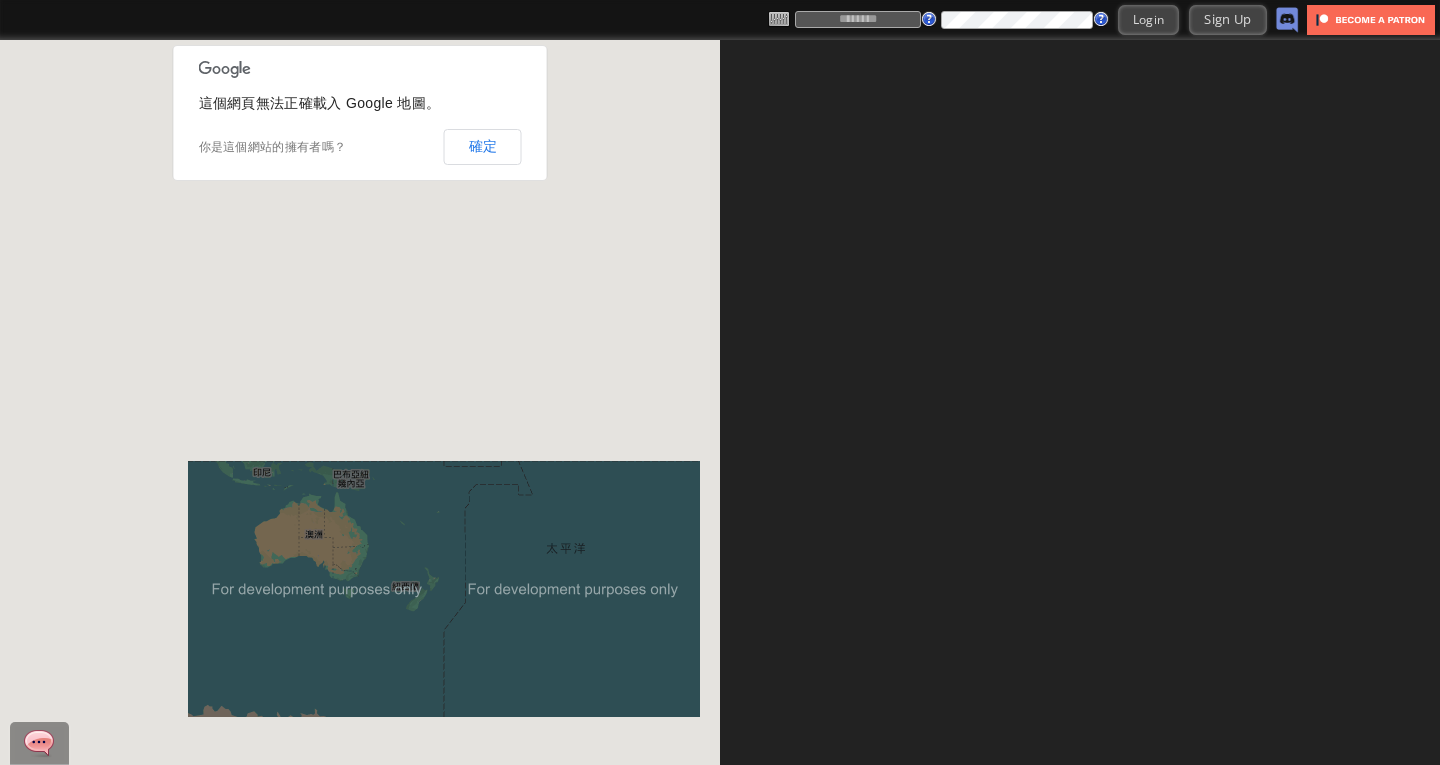 scroll, scrollTop: 0, scrollLeft: 0, axis: both 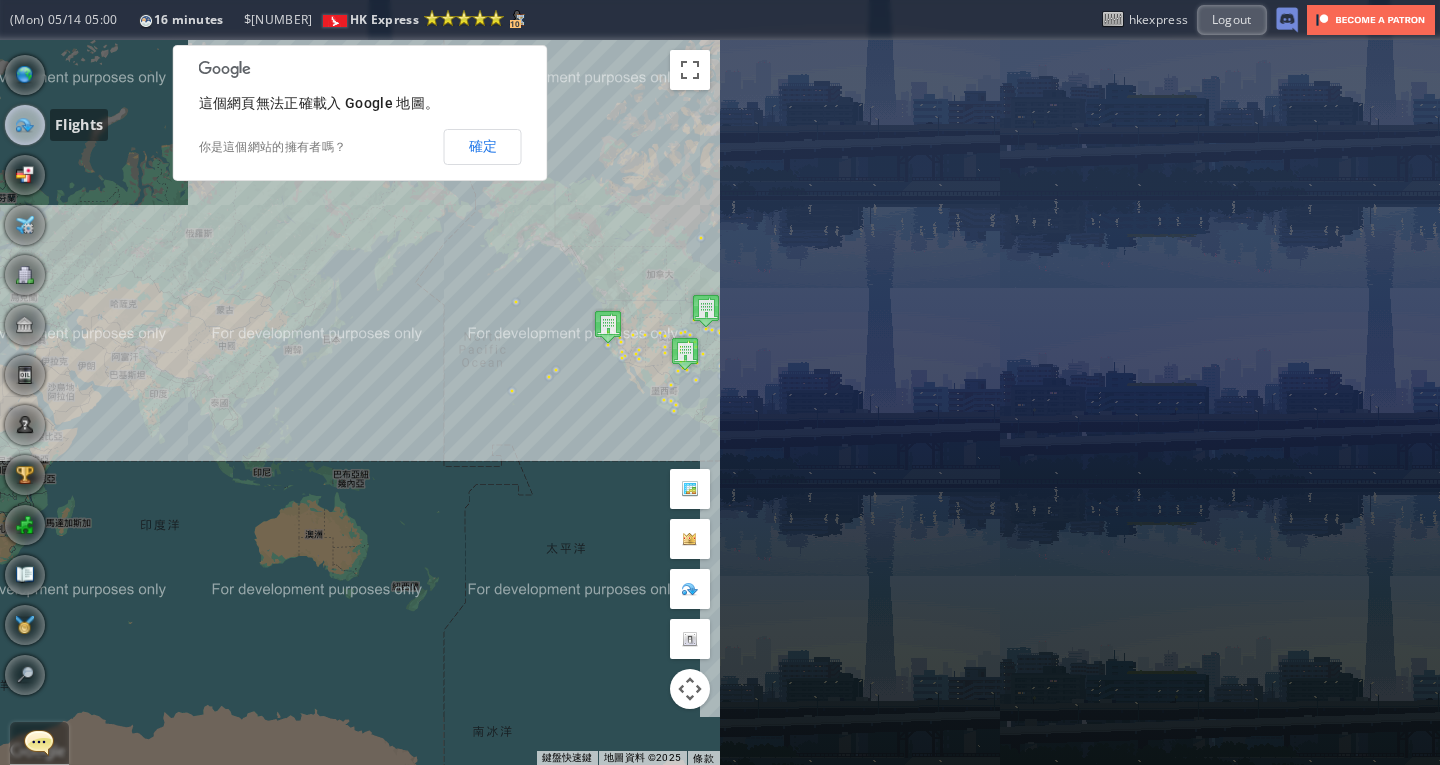 click at bounding box center [25, 125] 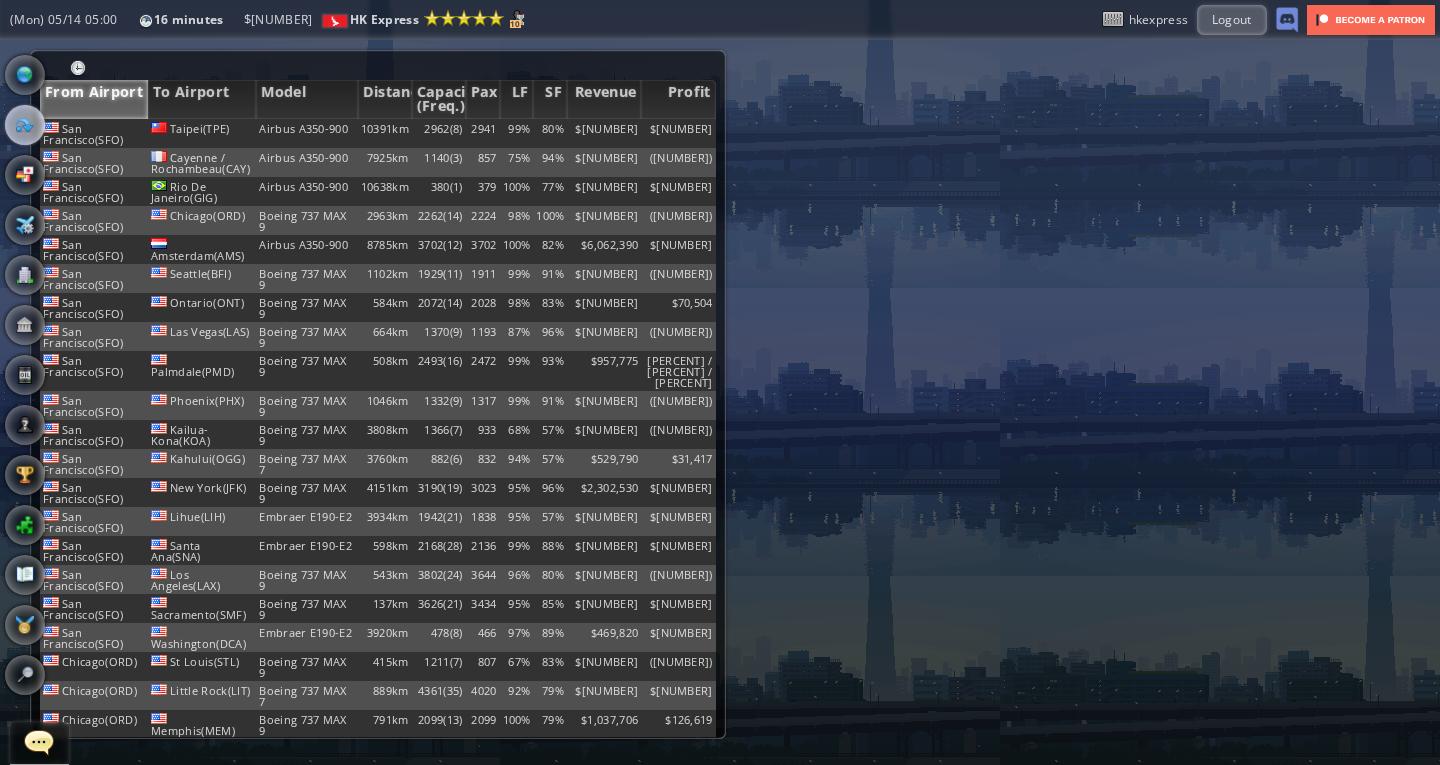 click at bounding box center [78, 68] 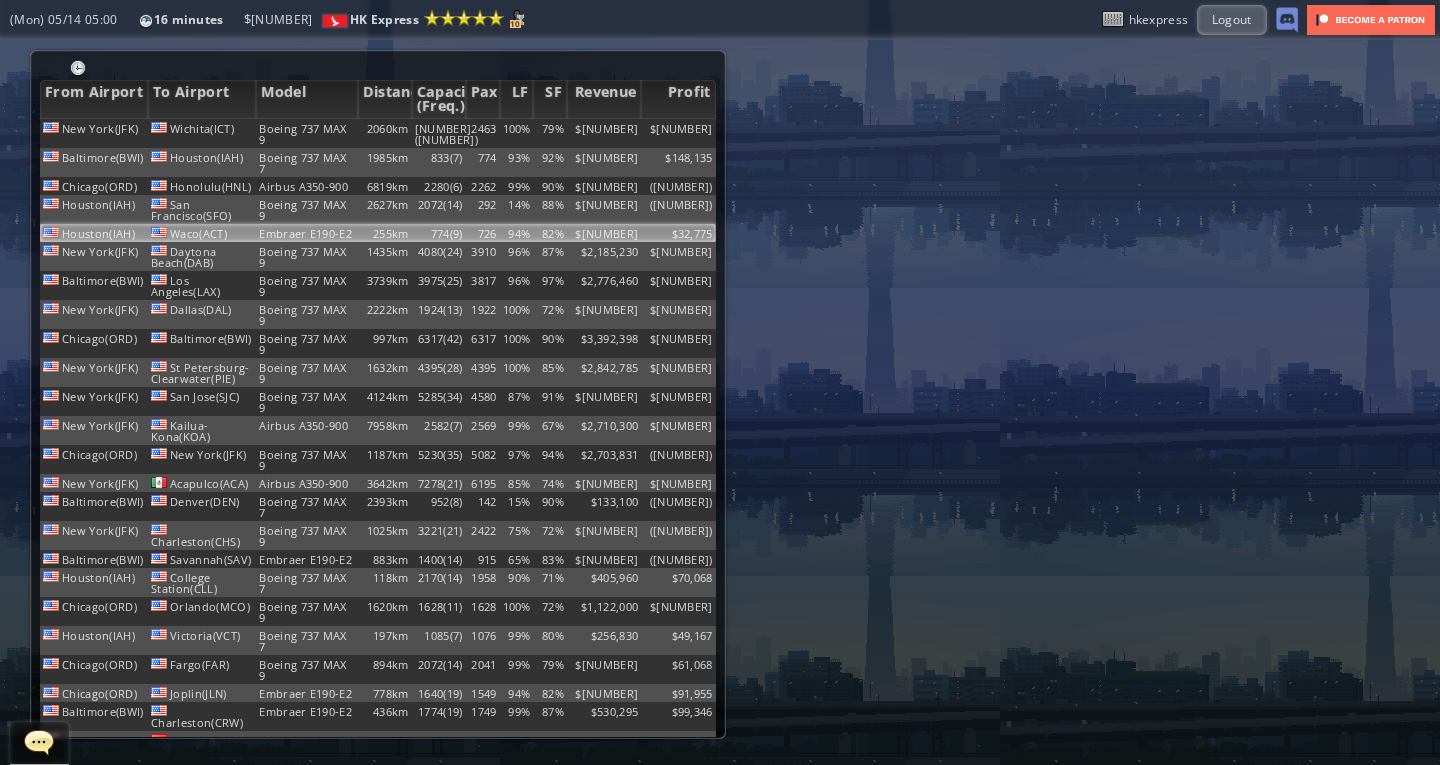 click on "Embraer E190-E2" at bounding box center [306, 133] 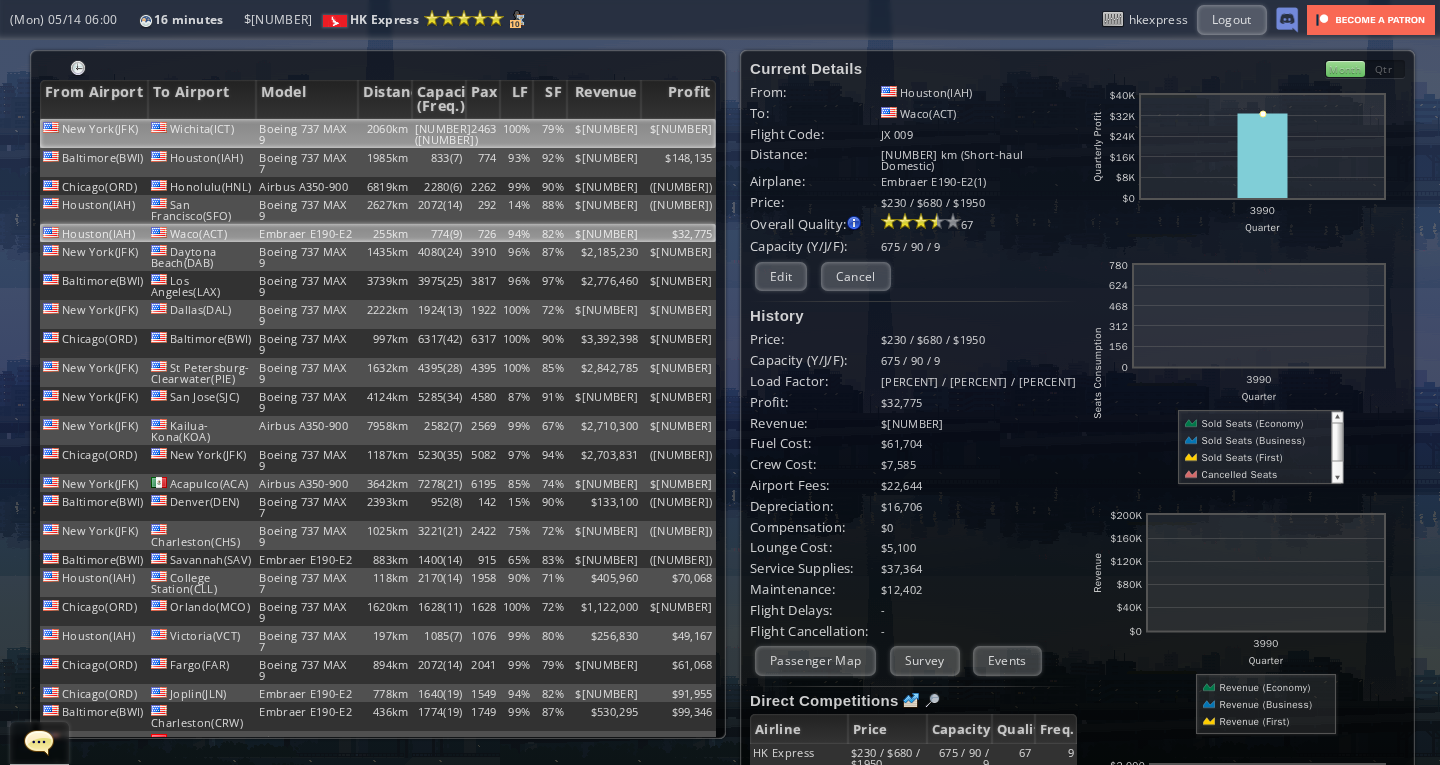 click on "Wichita(ICT)" at bounding box center [202, 133] 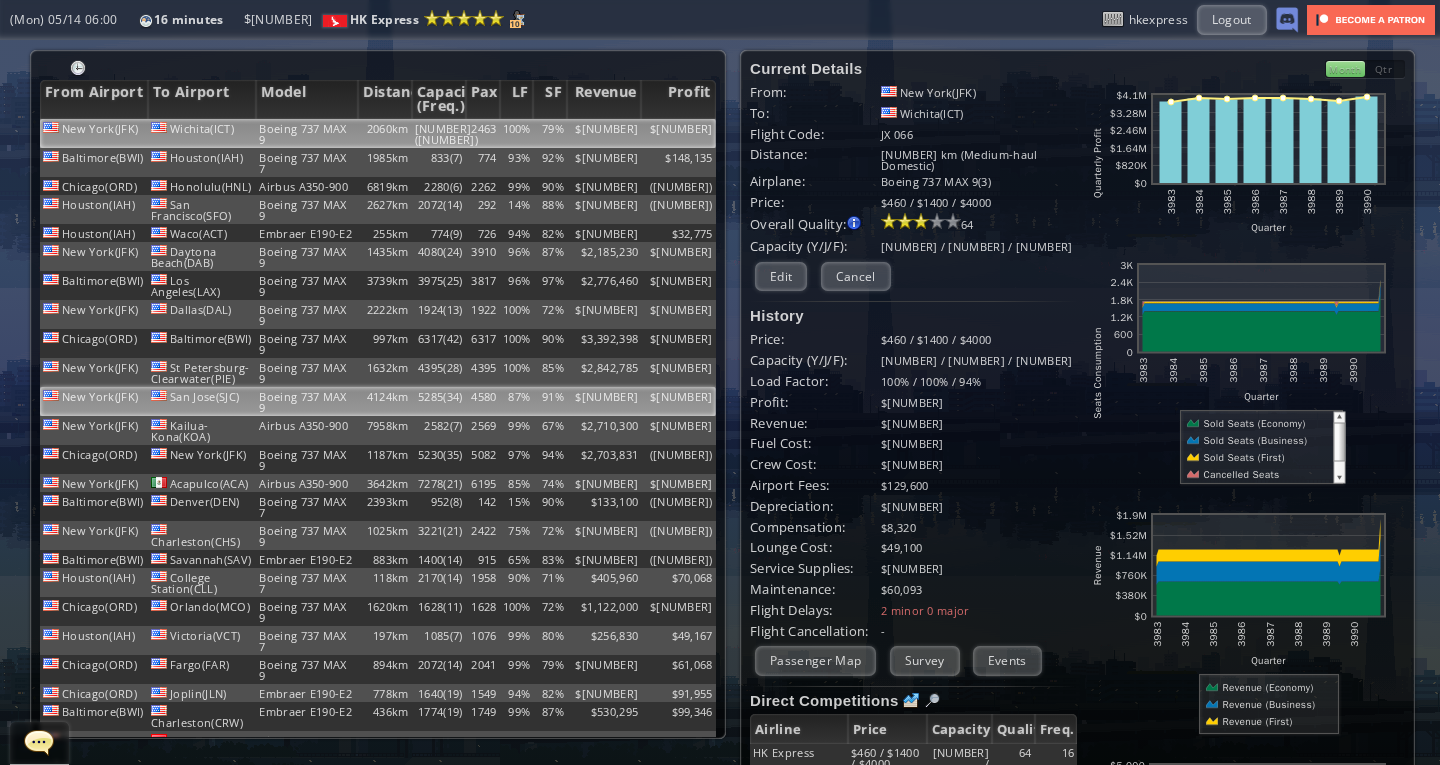 click on "Boeing 737 MAX 9" at bounding box center [306, 133] 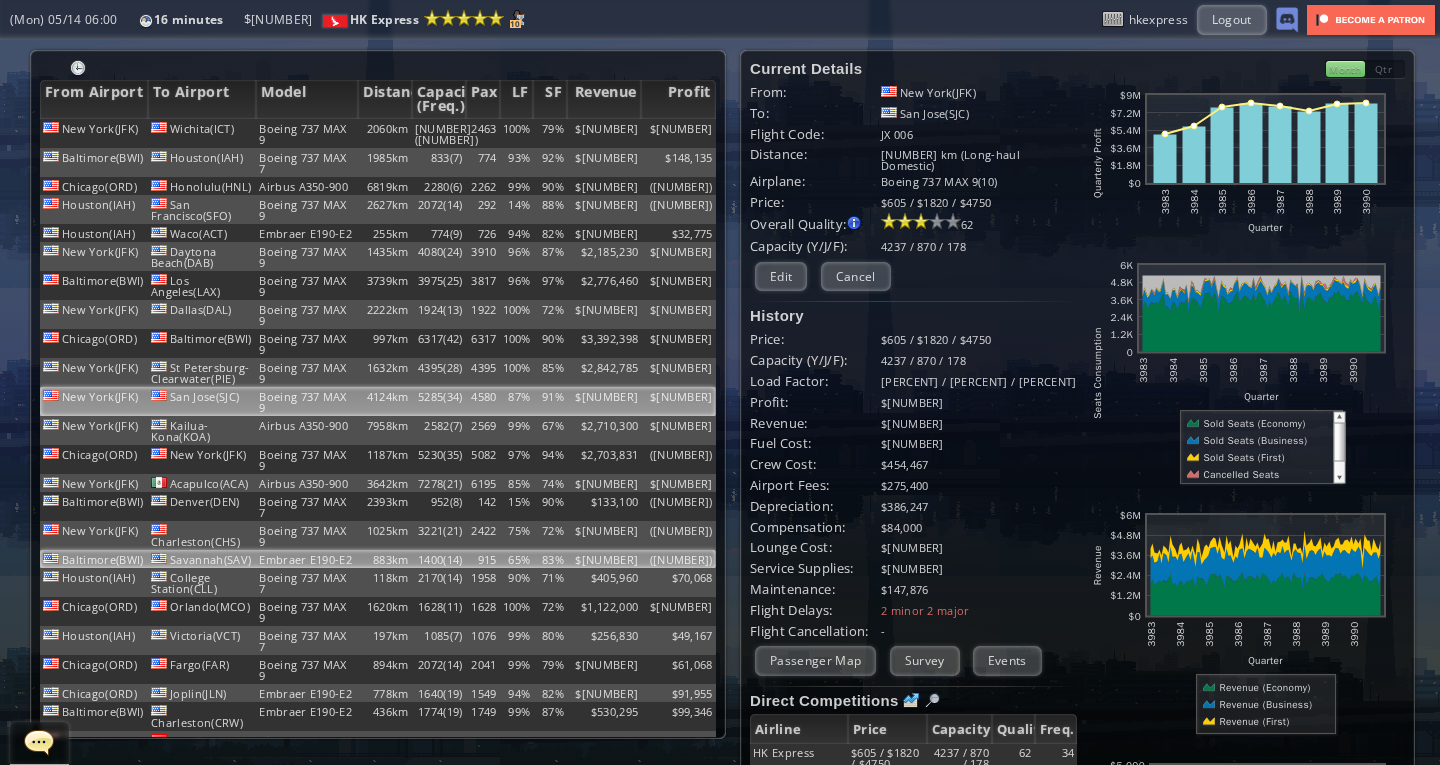 click on "Embraer E190-E2" at bounding box center [306, 133] 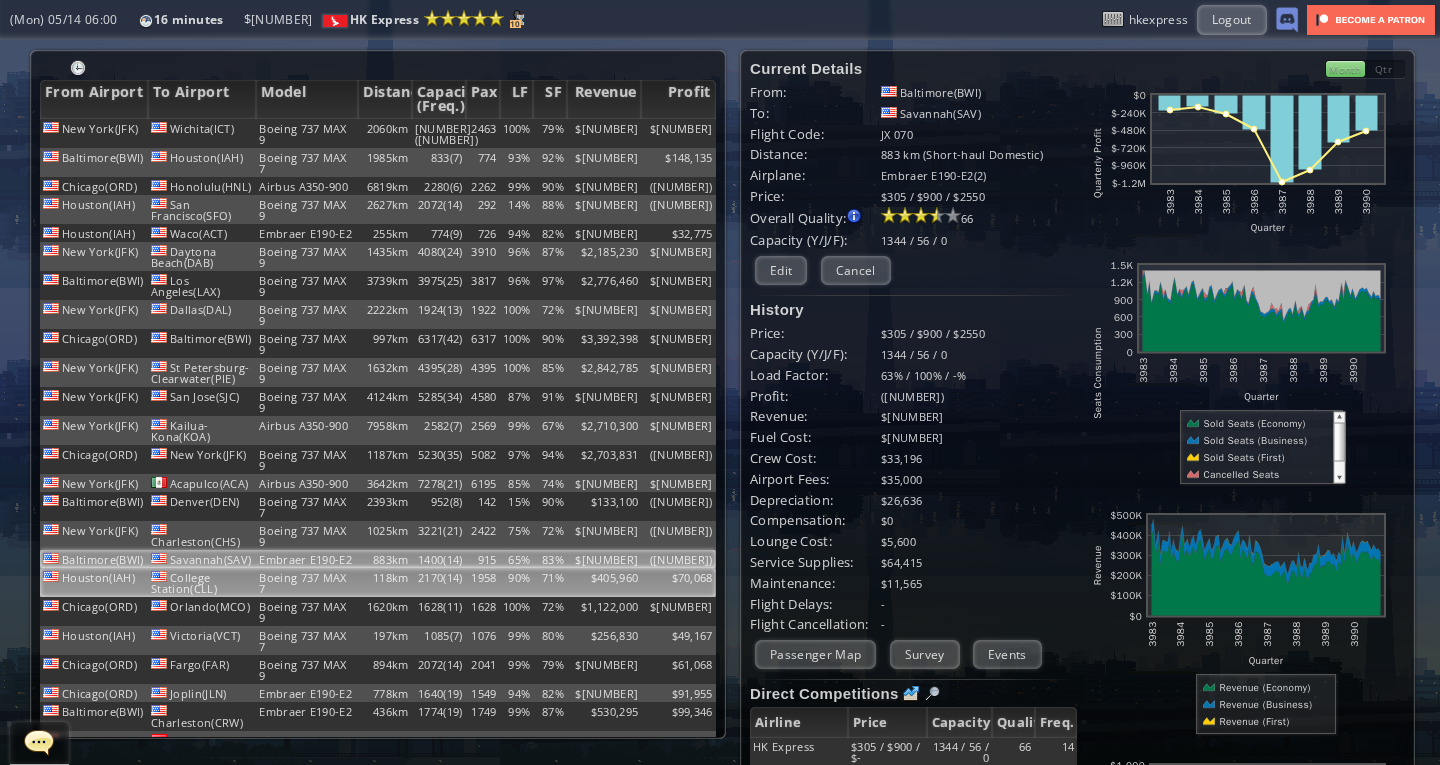 click on "College Station(CLL)" at bounding box center [202, 133] 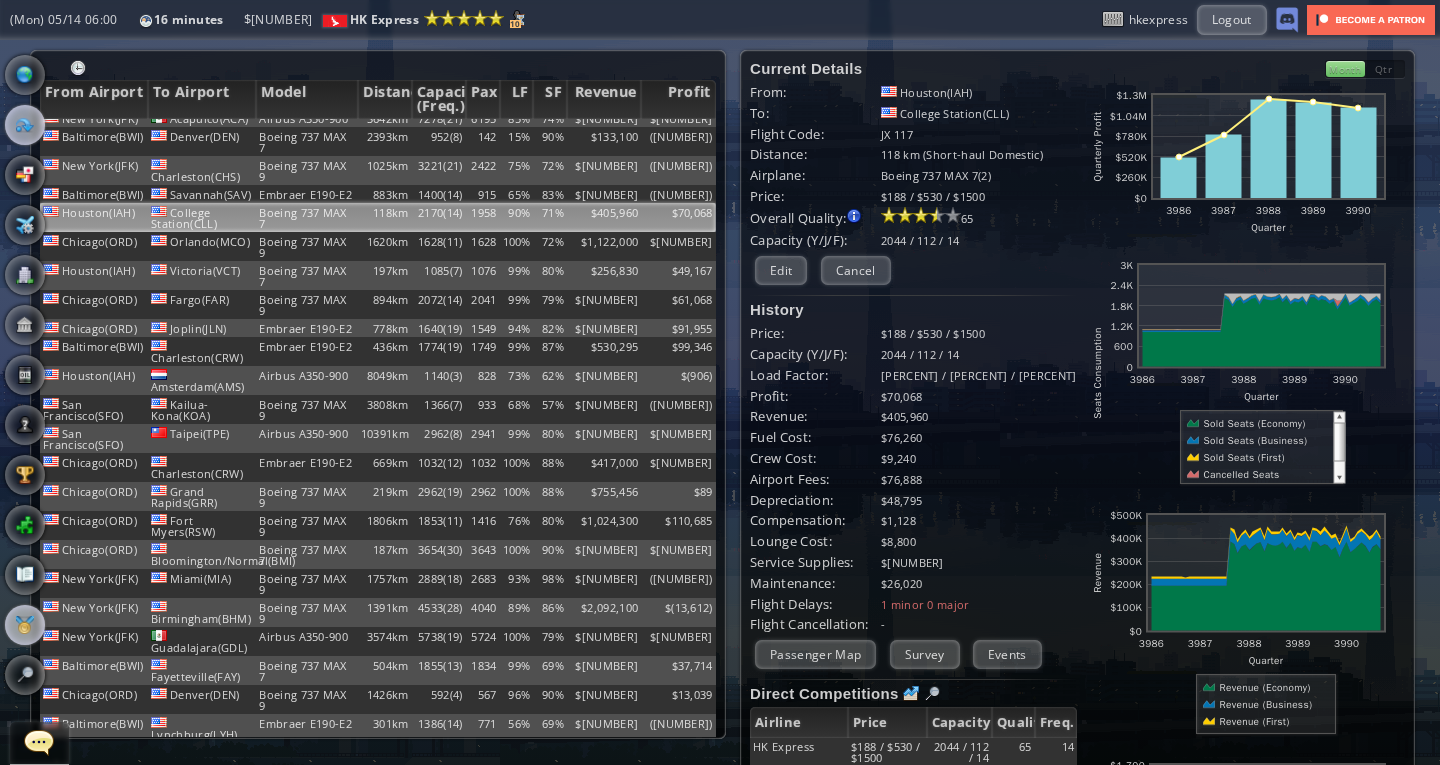 scroll, scrollTop: 399, scrollLeft: 0, axis: vertical 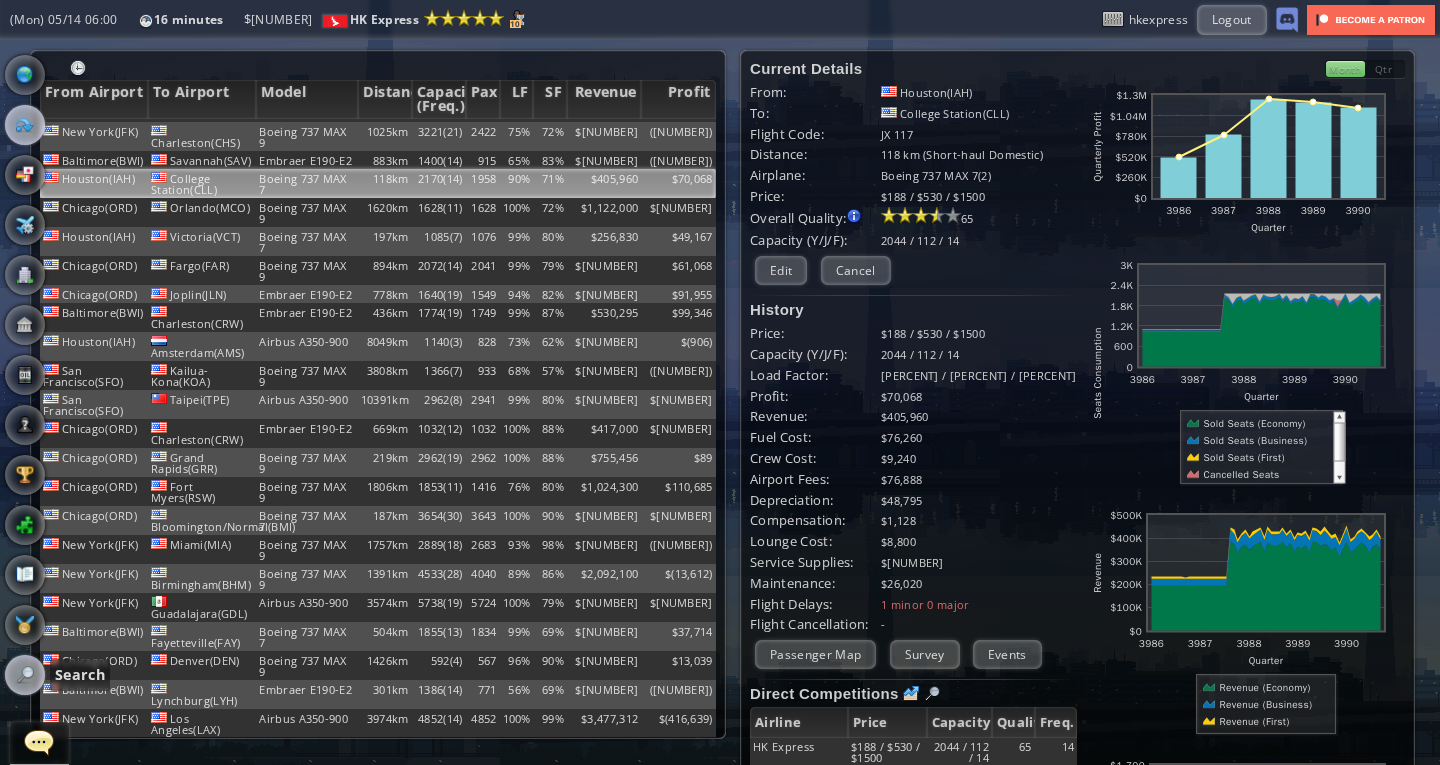 click at bounding box center [25, 675] 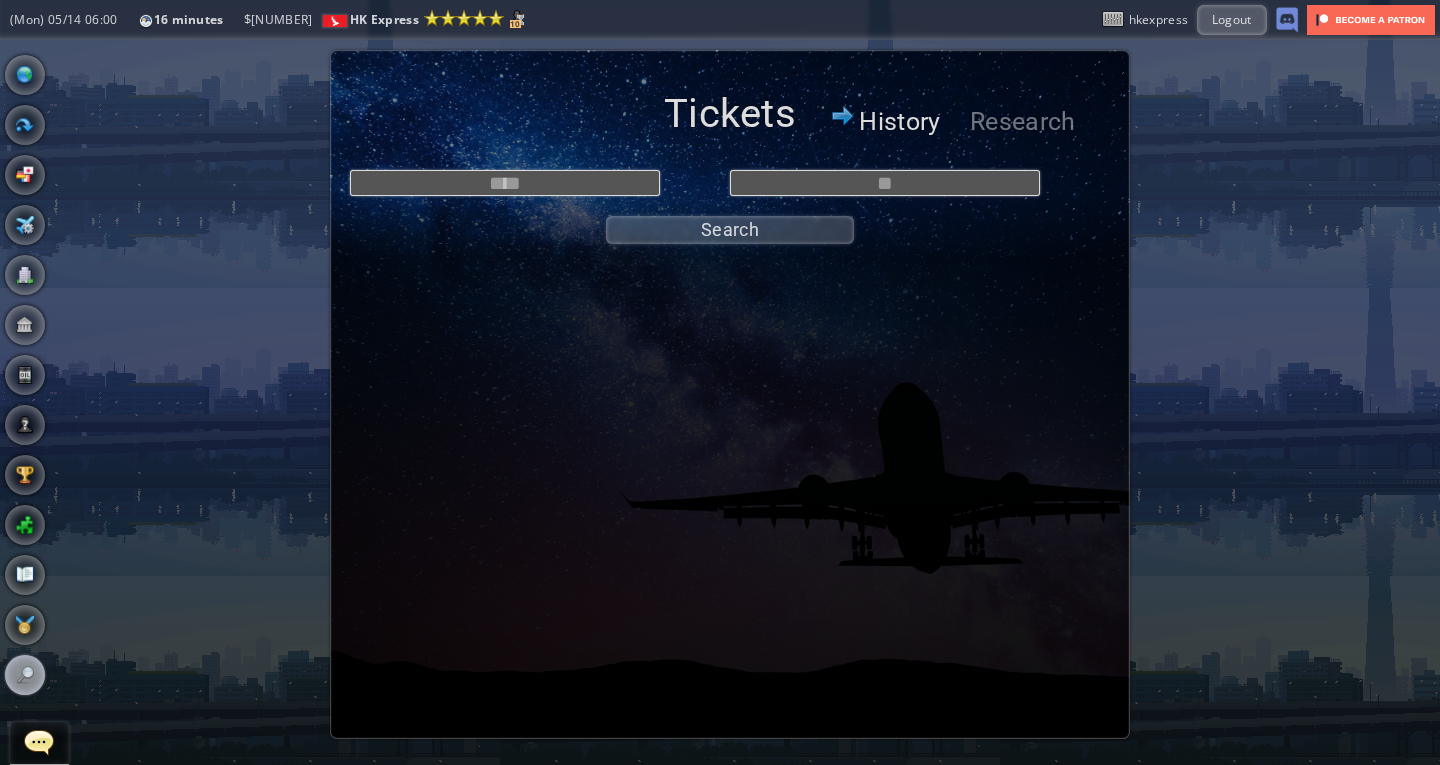 click on "History" at bounding box center [900, 122] 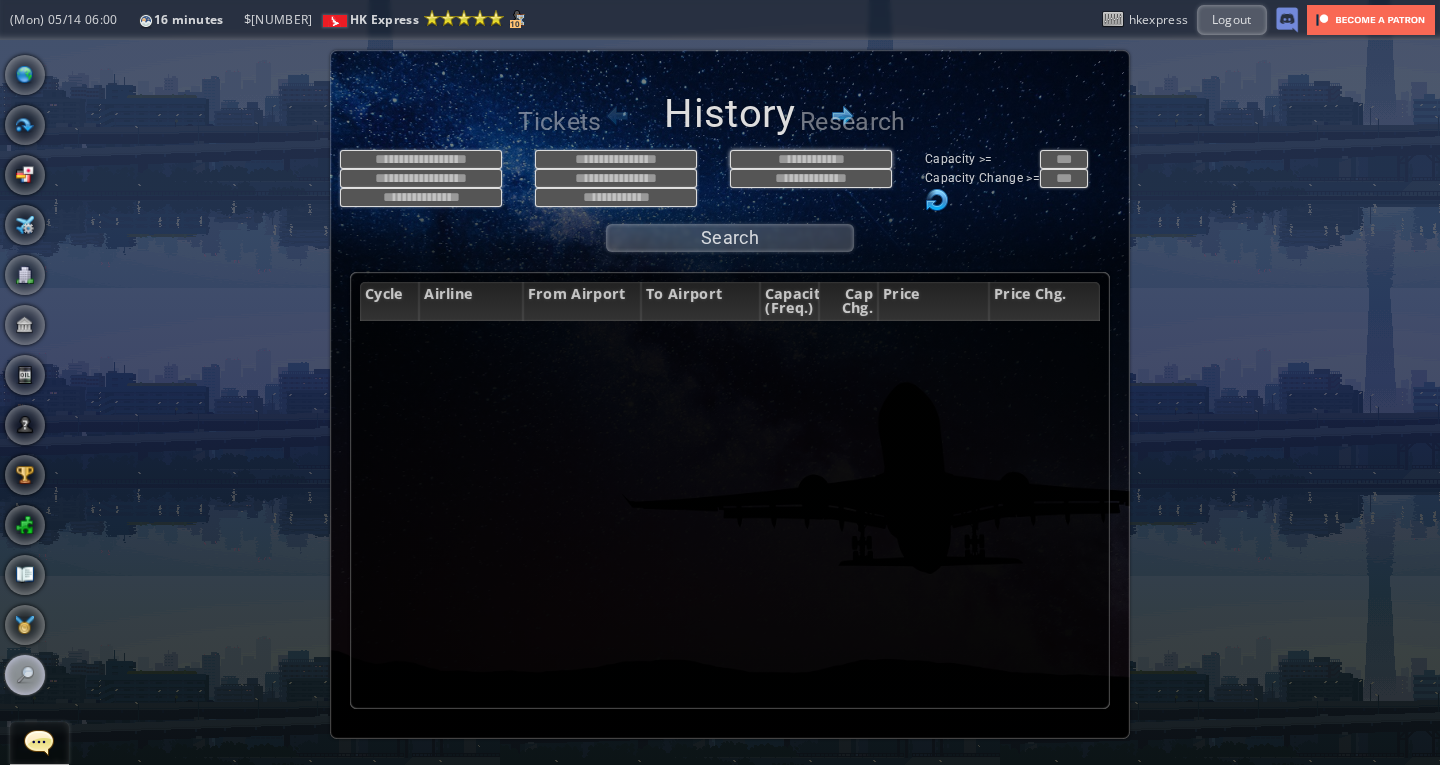 click at bounding box center [811, 159] 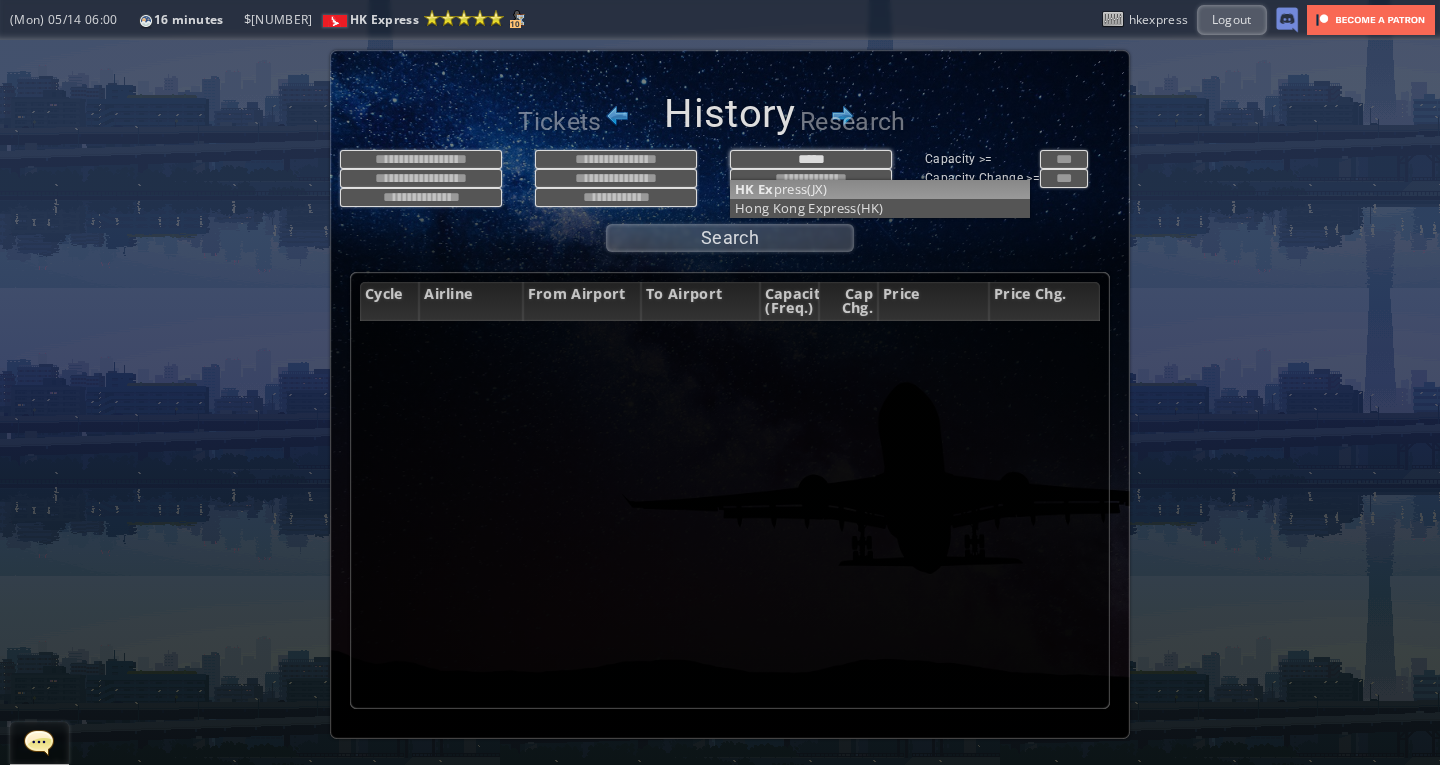 type on "*****" 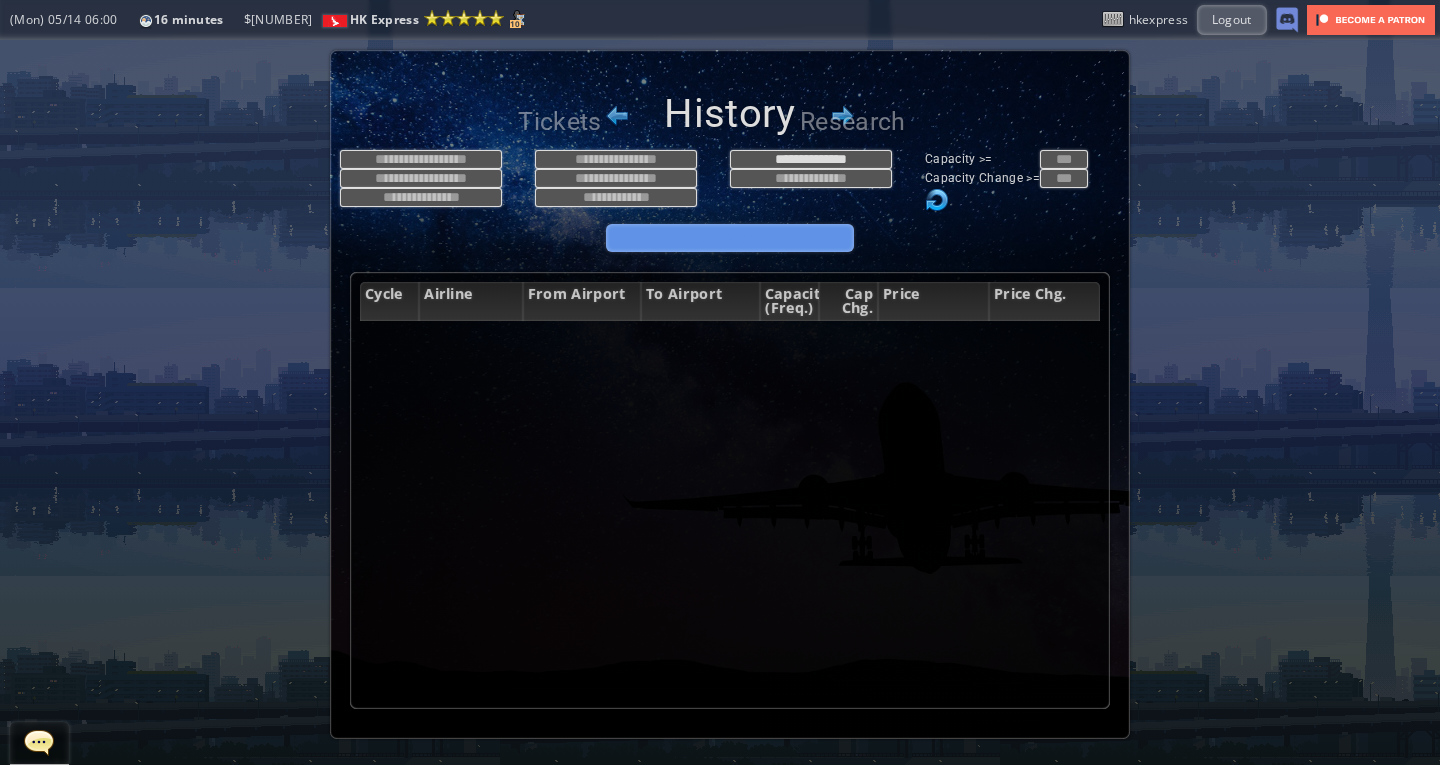 click on "Search" at bounding box center (730, 238) 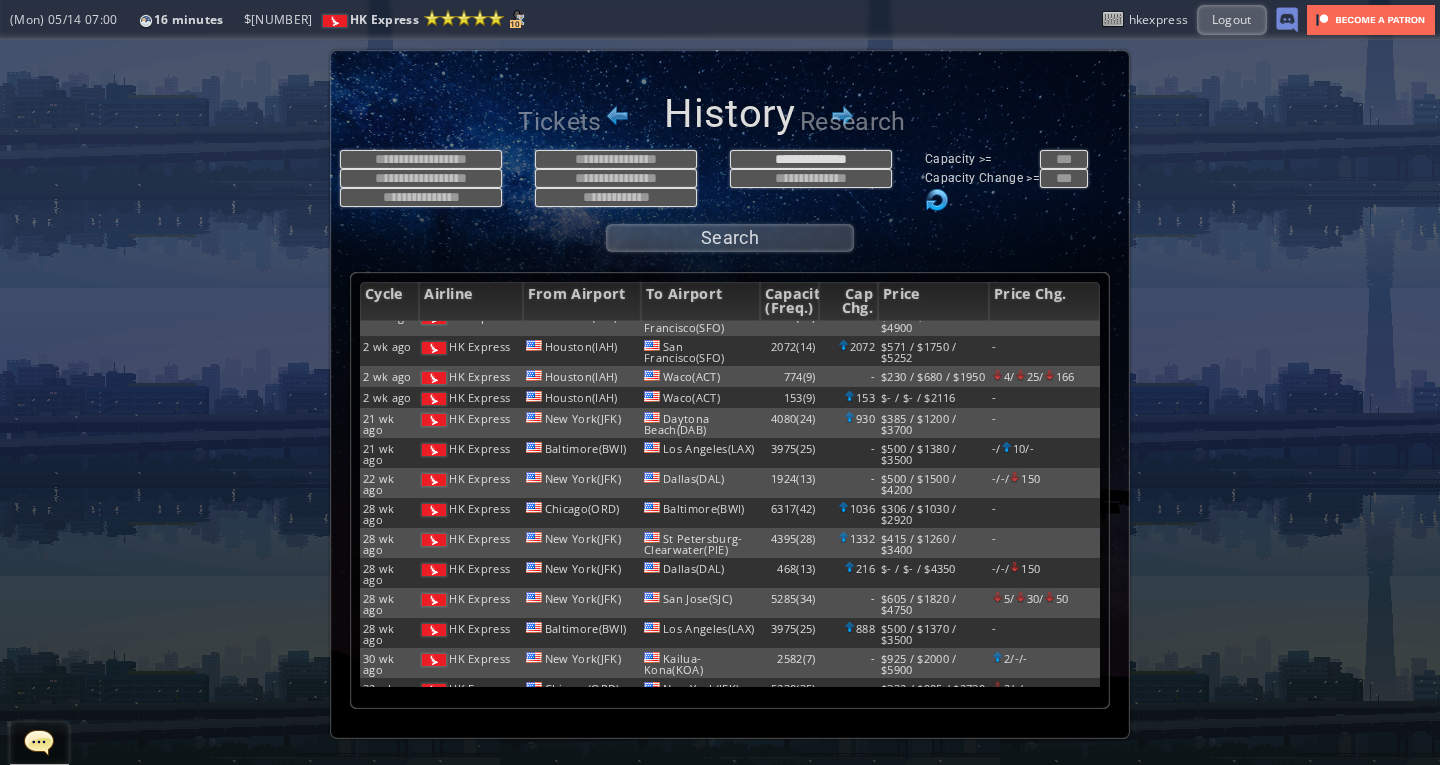 scroll, scrollTop: 101, scrollLeft: 0, axis: vertical 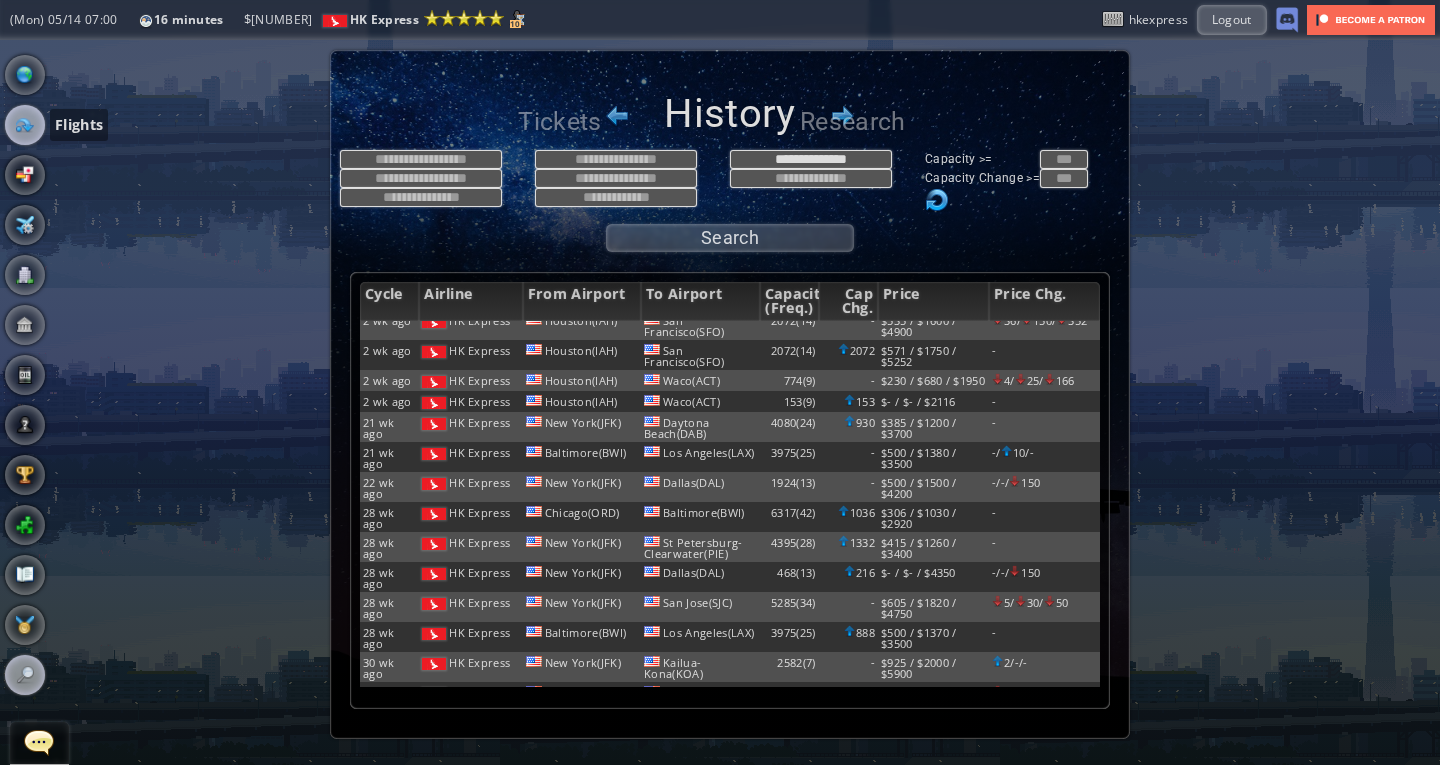 click at bounding box center [25, 125] 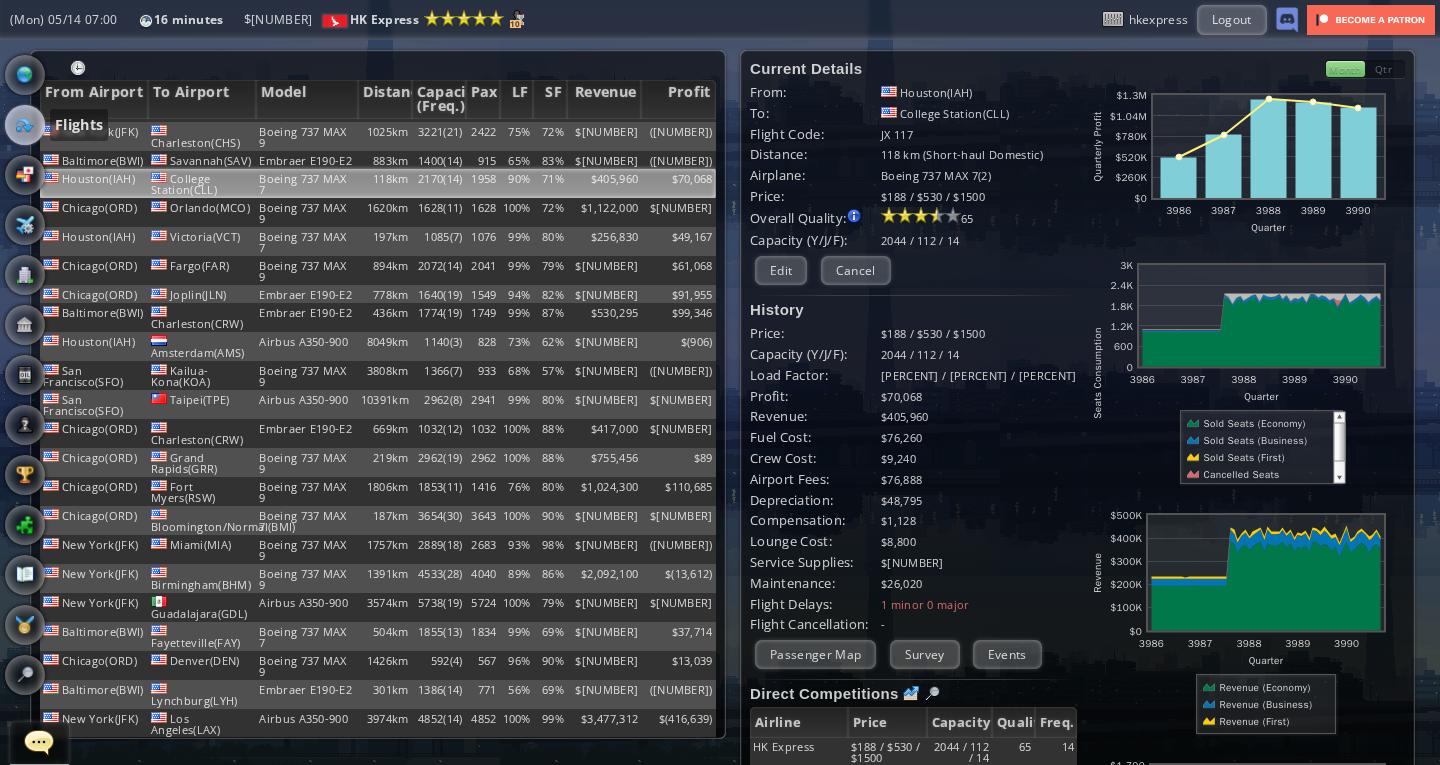 scroll, scrollTop: 0, scrollLeft: 0, axis: both 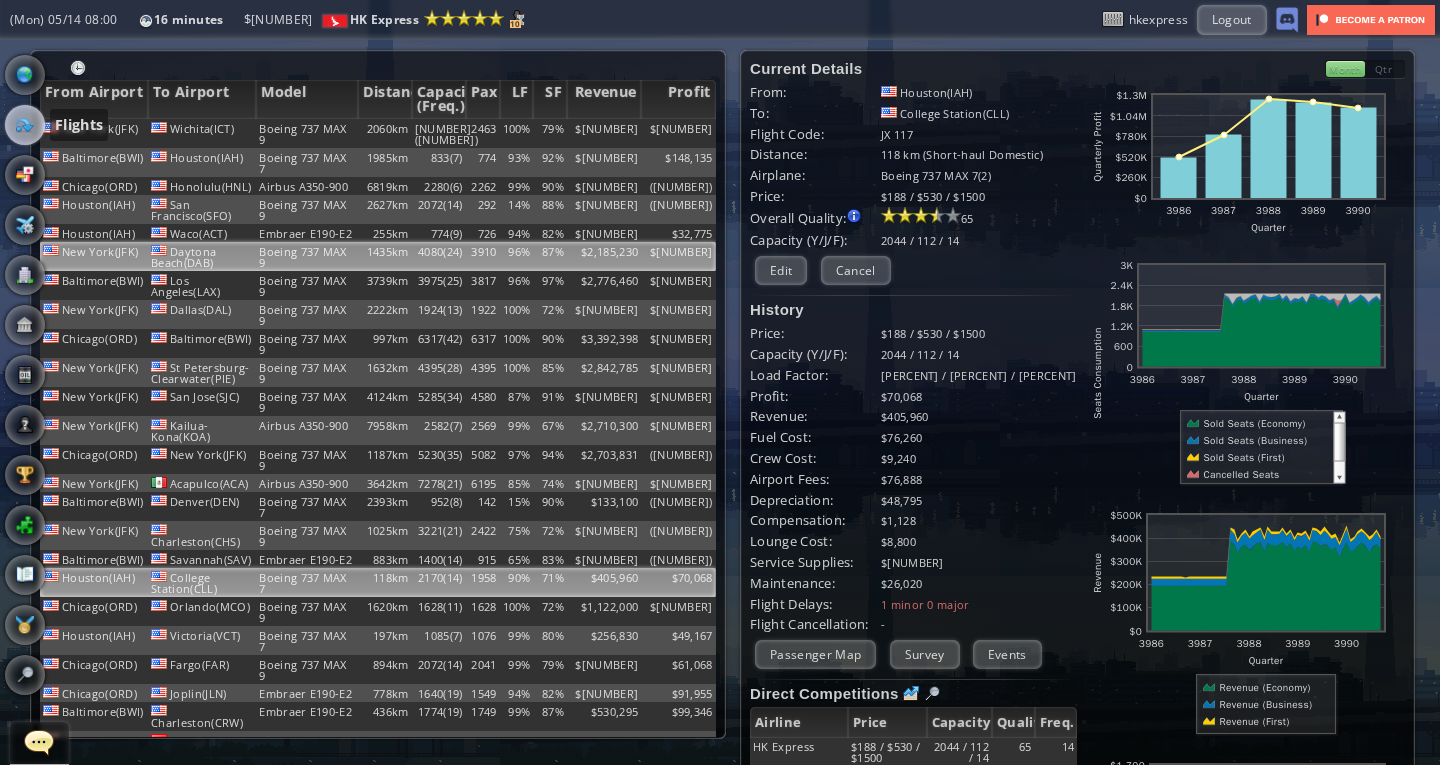 click on "$2,185,230" at bounding box center (604, 133) 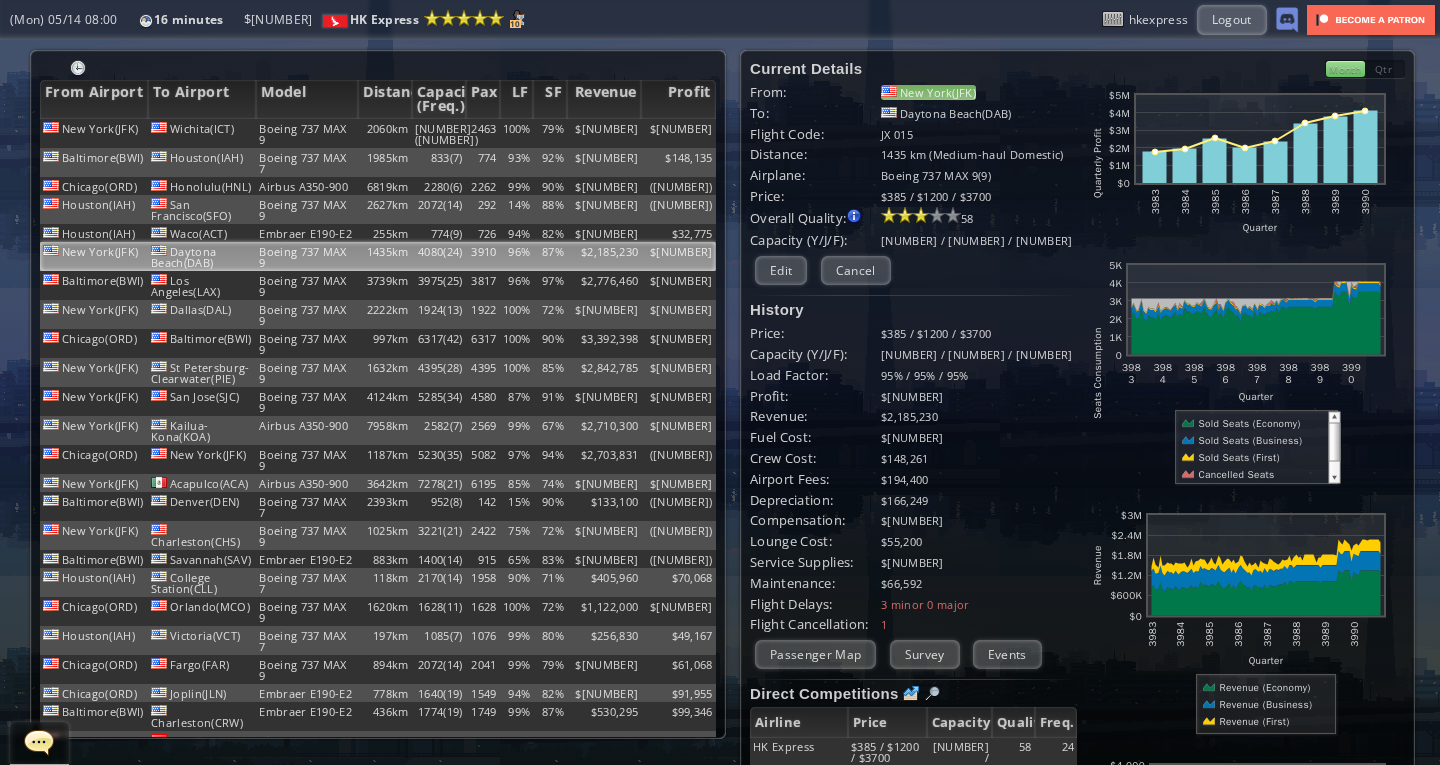 click on "New York(JFK)" at bounding box center [928, 92] 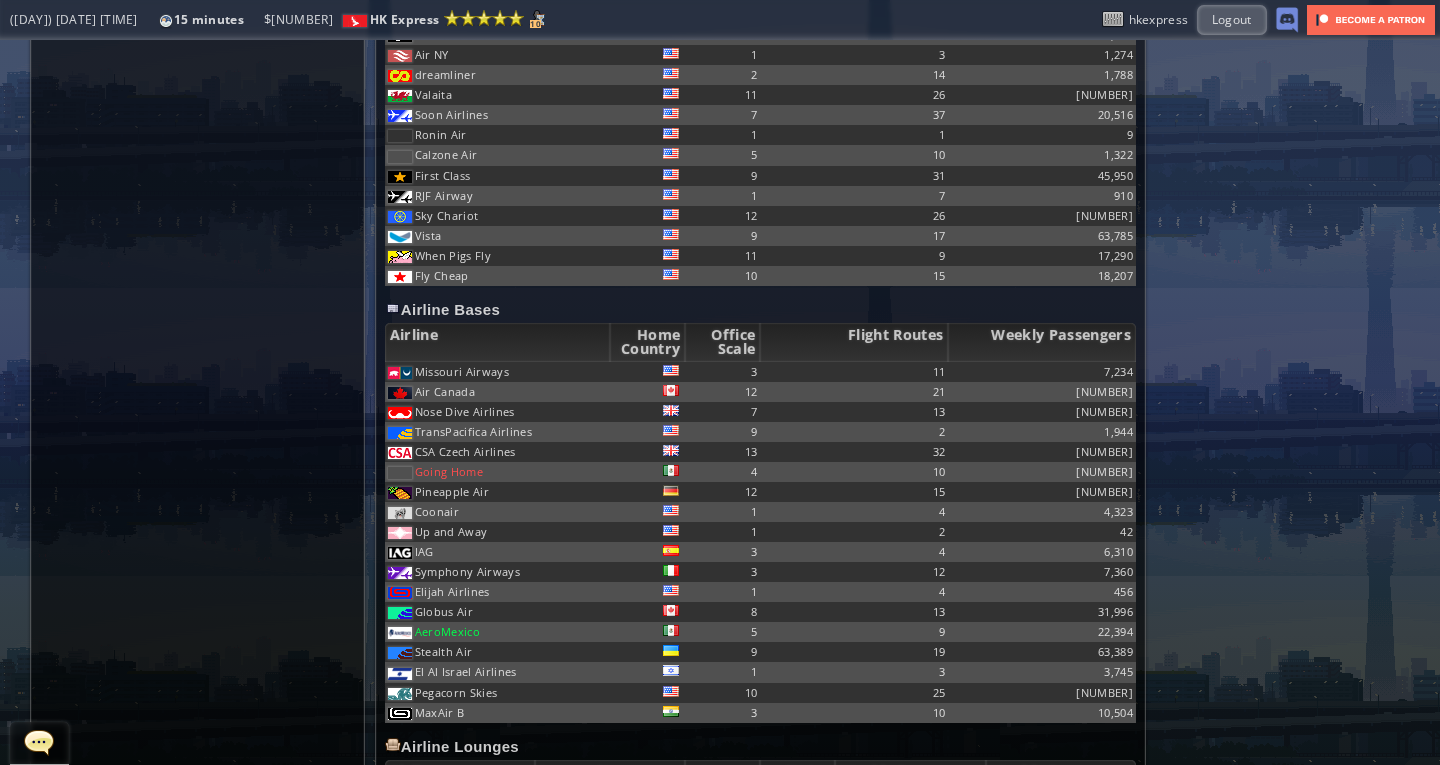 scroll, scrollTop: 1739, scrollLeft: 0, axis: vertical 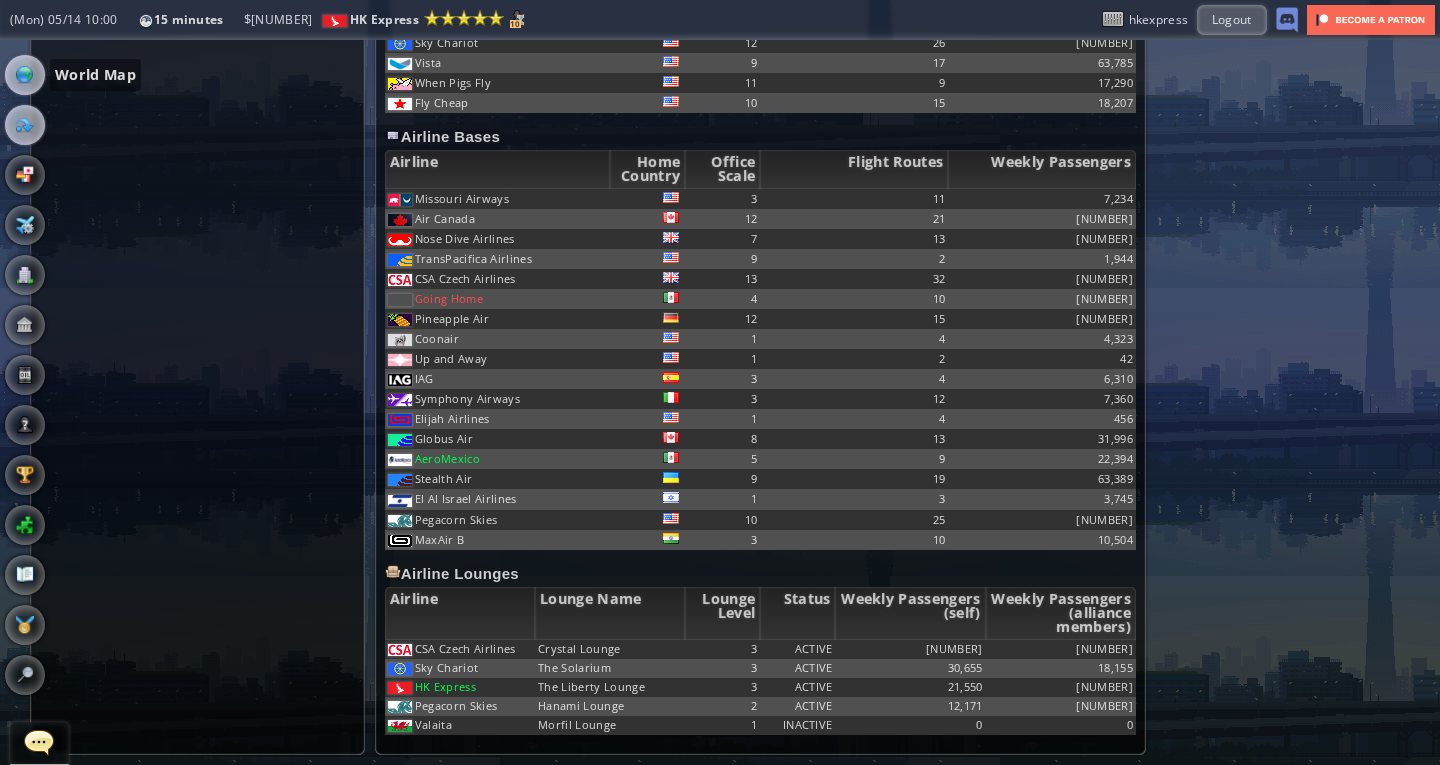 click at bounding box center (25, 75) 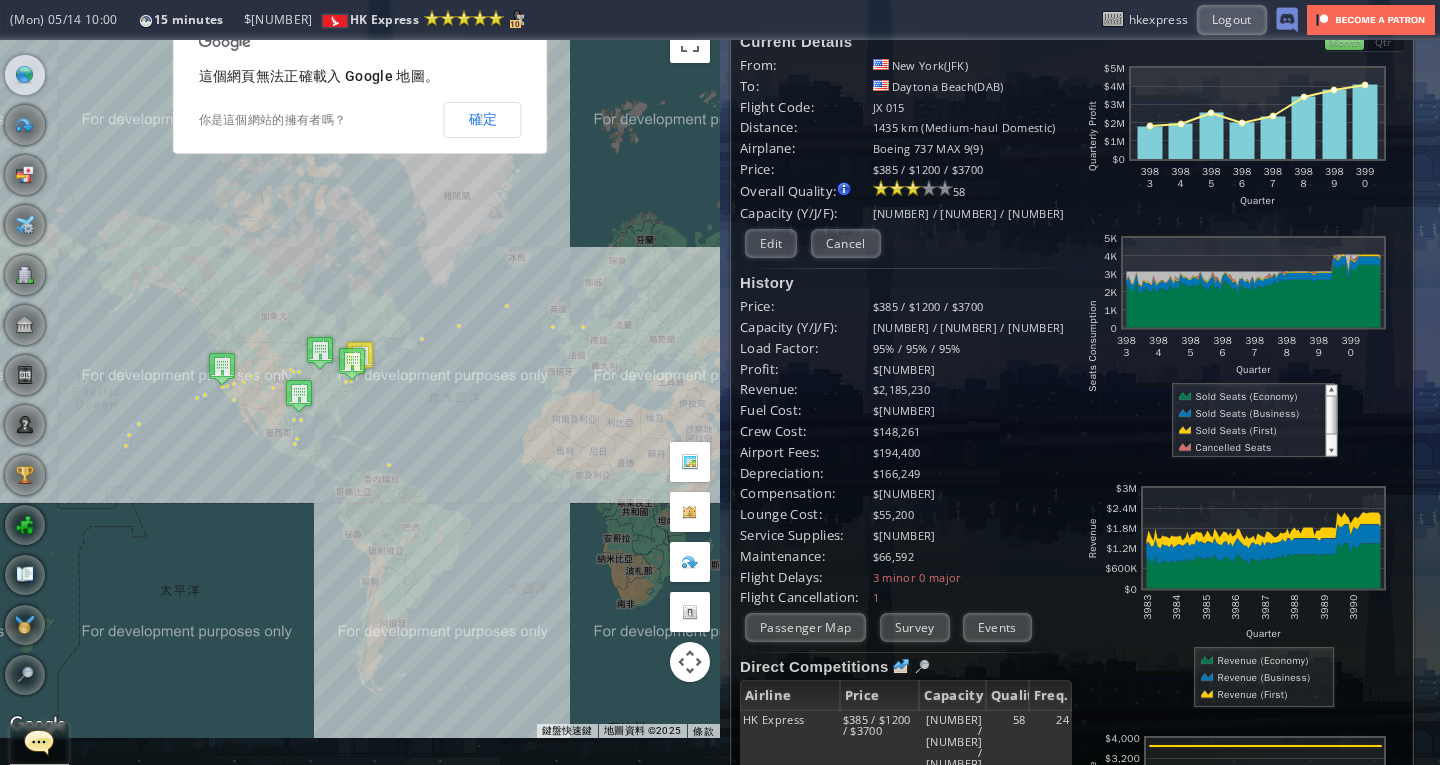 scroll, scrollTop: 22, scrollLeft: 0, axis: vertical 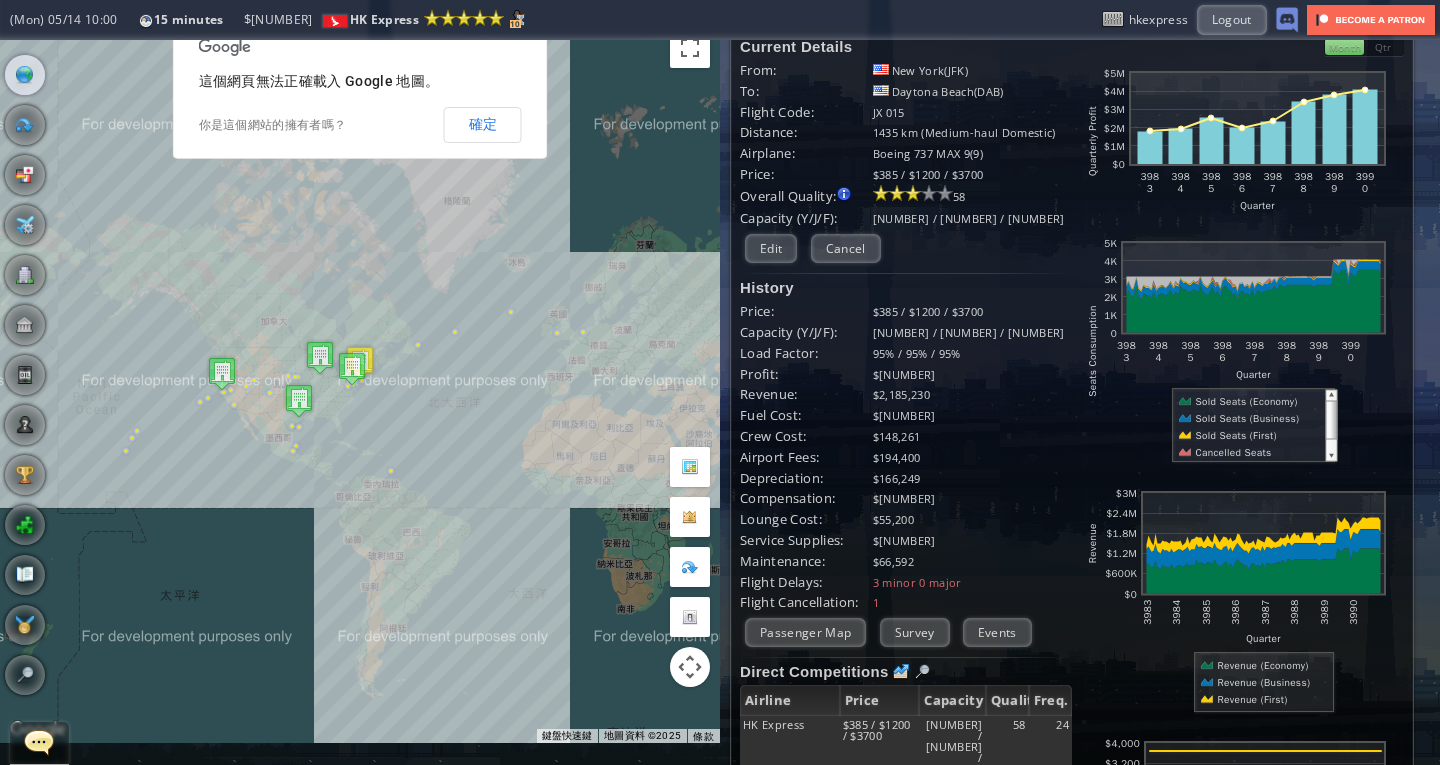 click at bounding box center [352, 368] 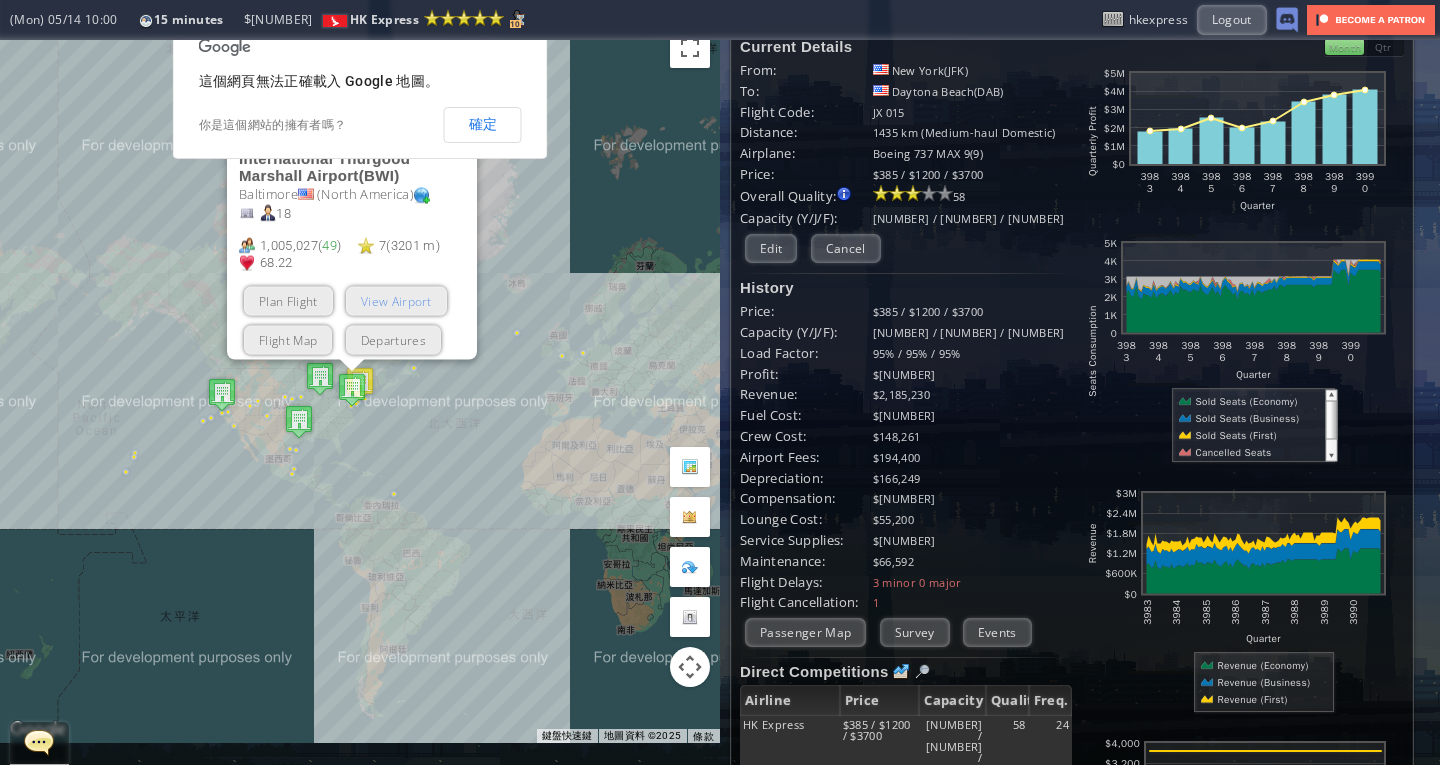 click on "View Airport" at bounding box center [396, 300] 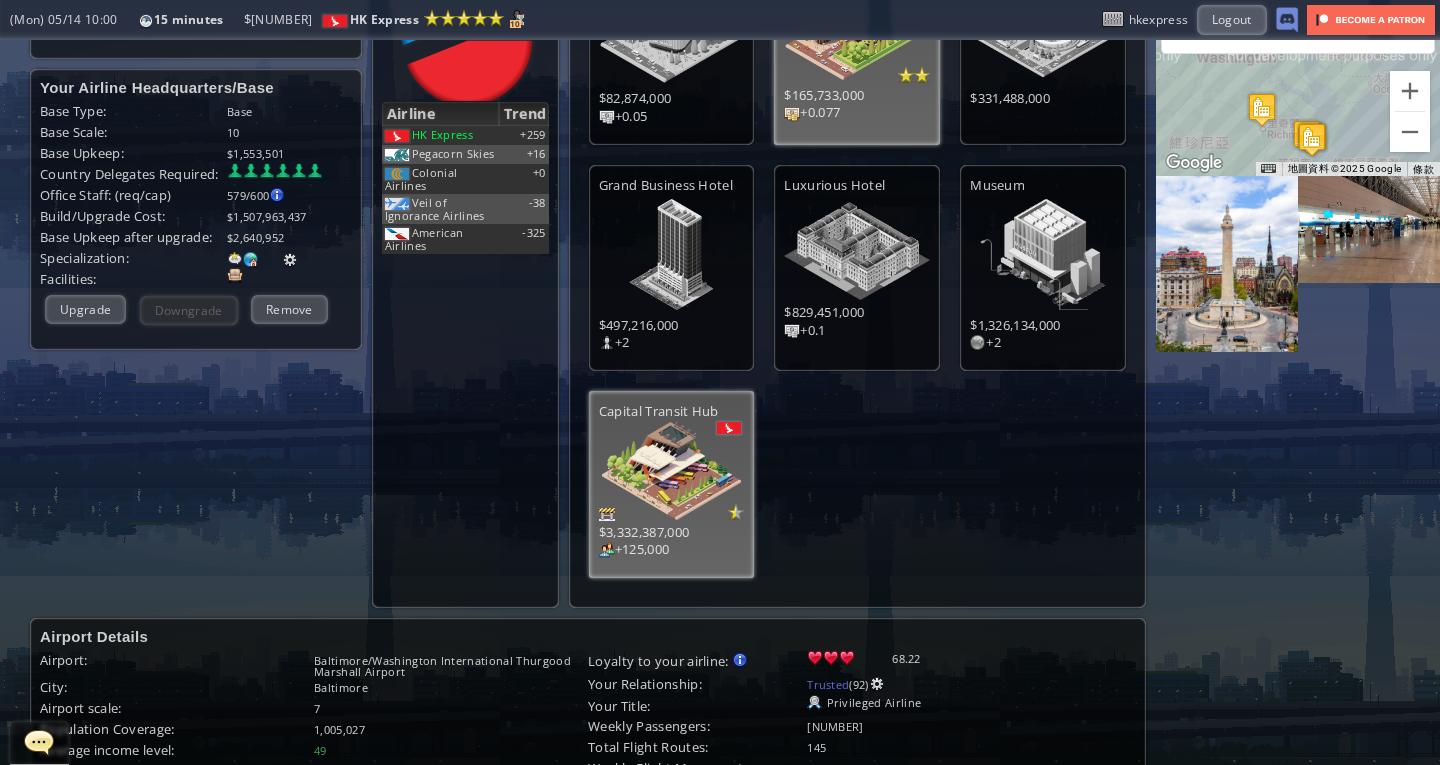 scroll, scrollTop: 0, scrollLeft: 0, axis: both 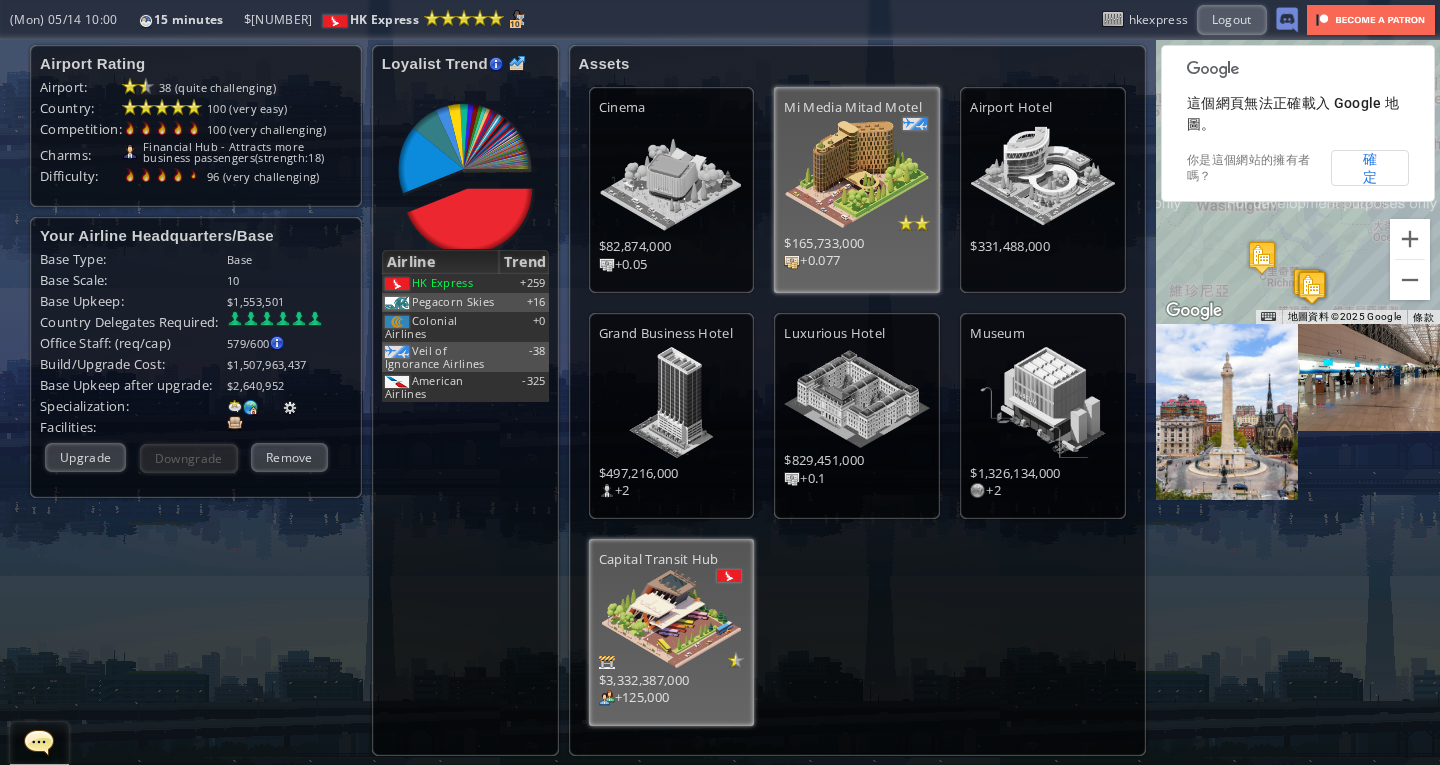 click at bounding box center [235, 424] 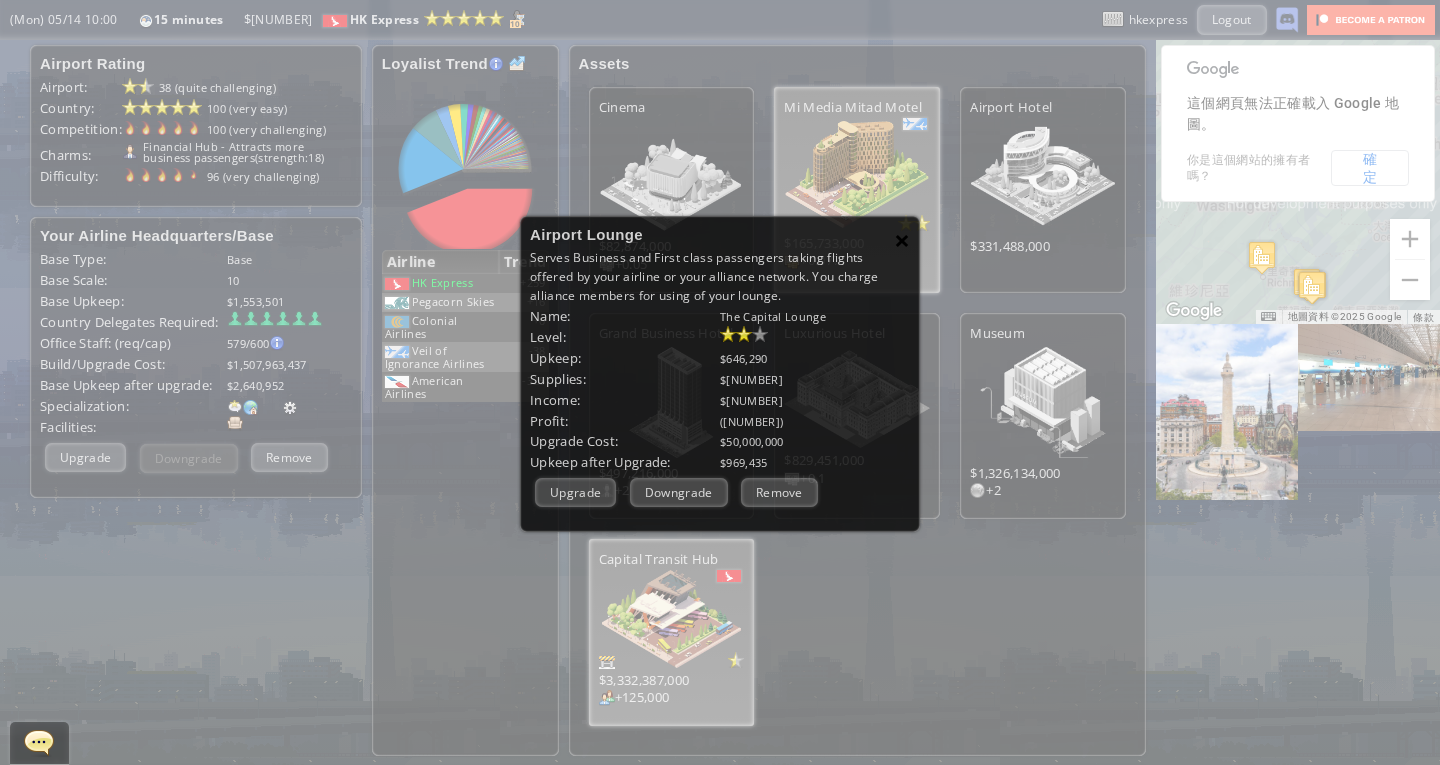 click on "×" at bounding box center (902, 240) 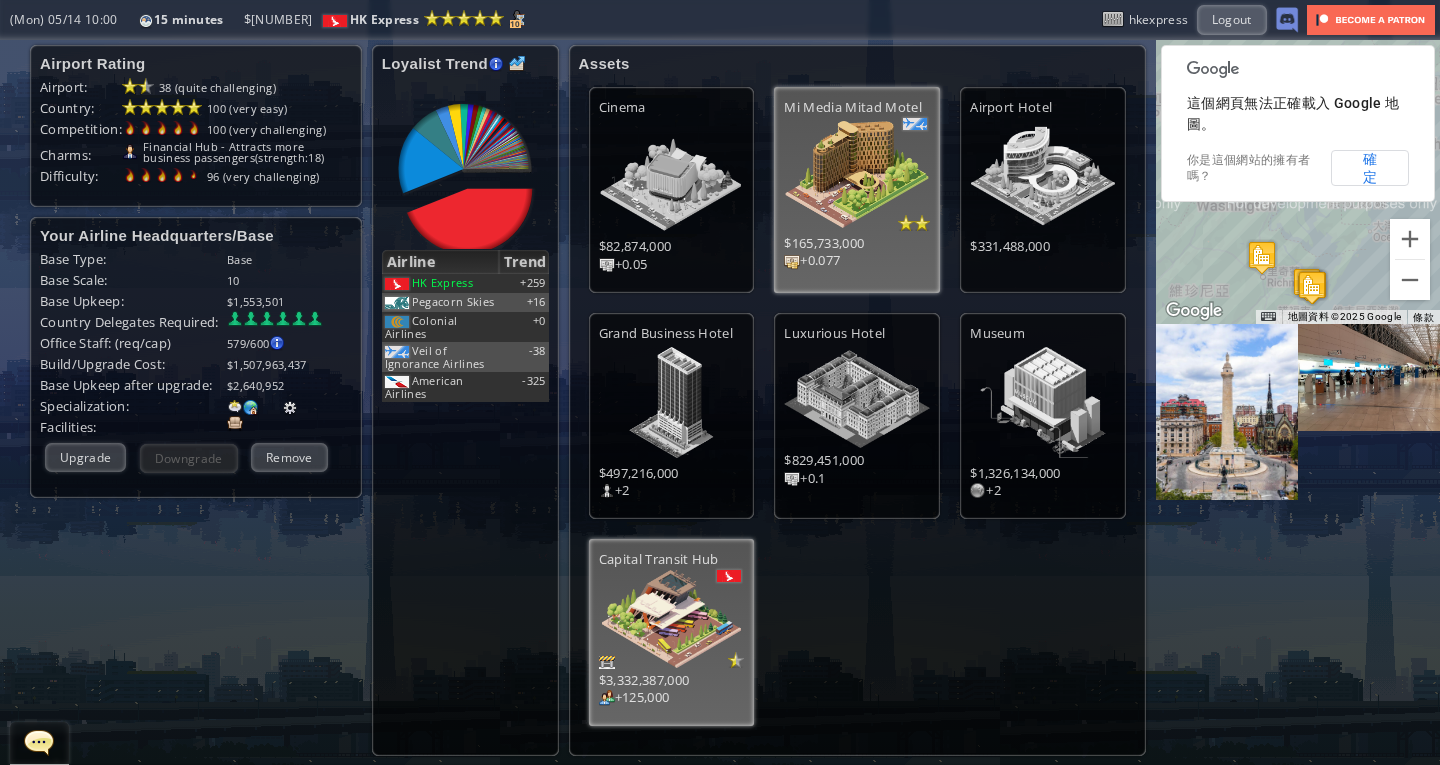 scroll, scrollTop: 872, scrollLeft: 0, axis: vertical 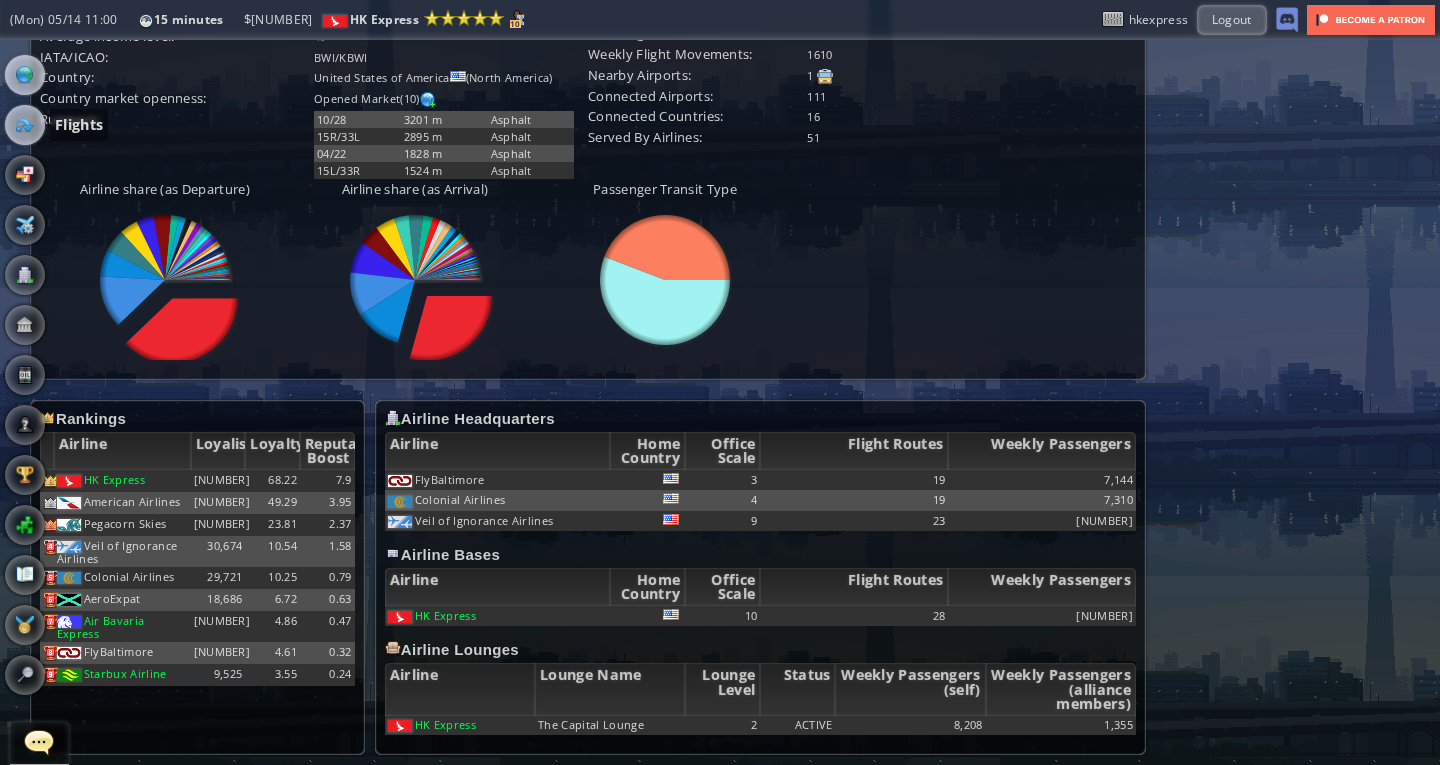 click at bounding box center [25, 125] 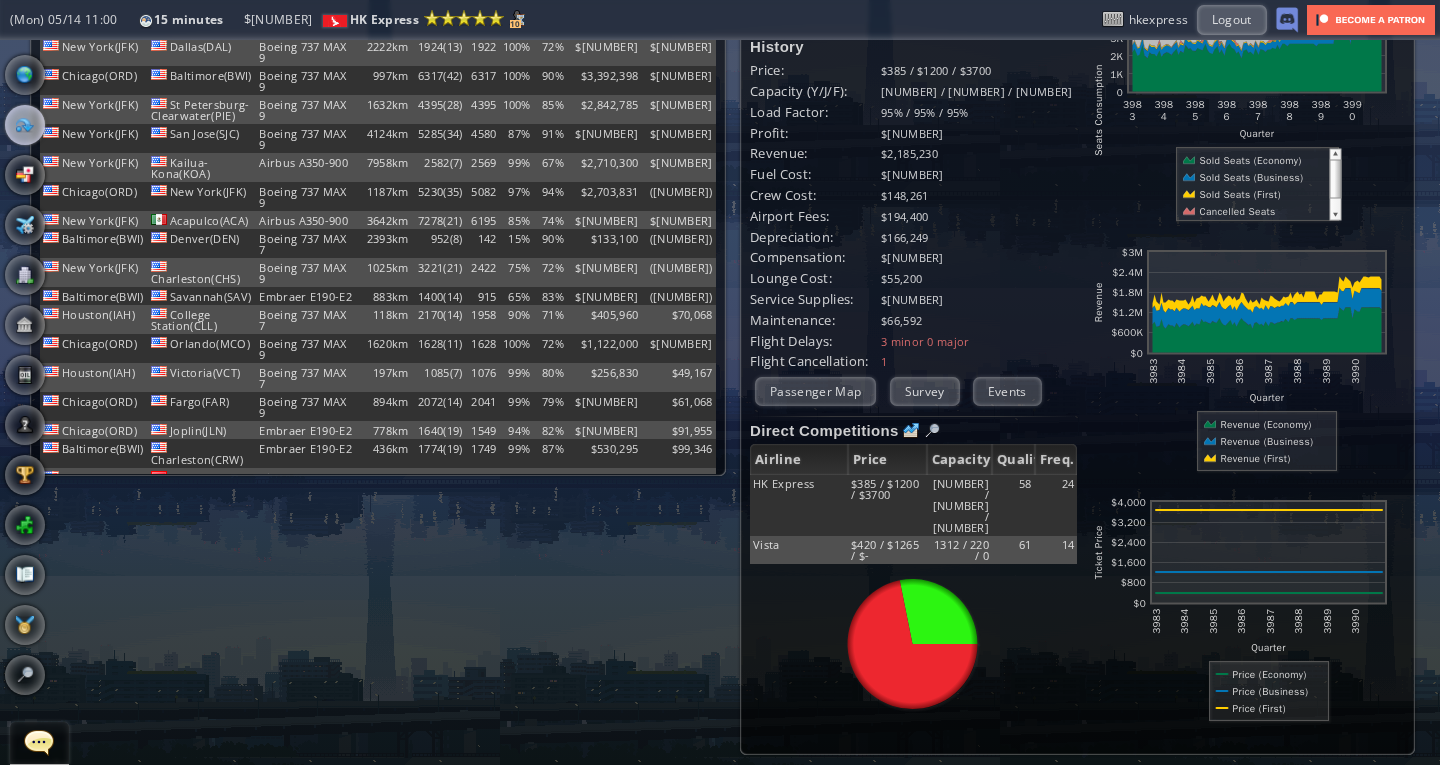 scroll, scrollTop: 0, scrollLeft: 0, axis: both 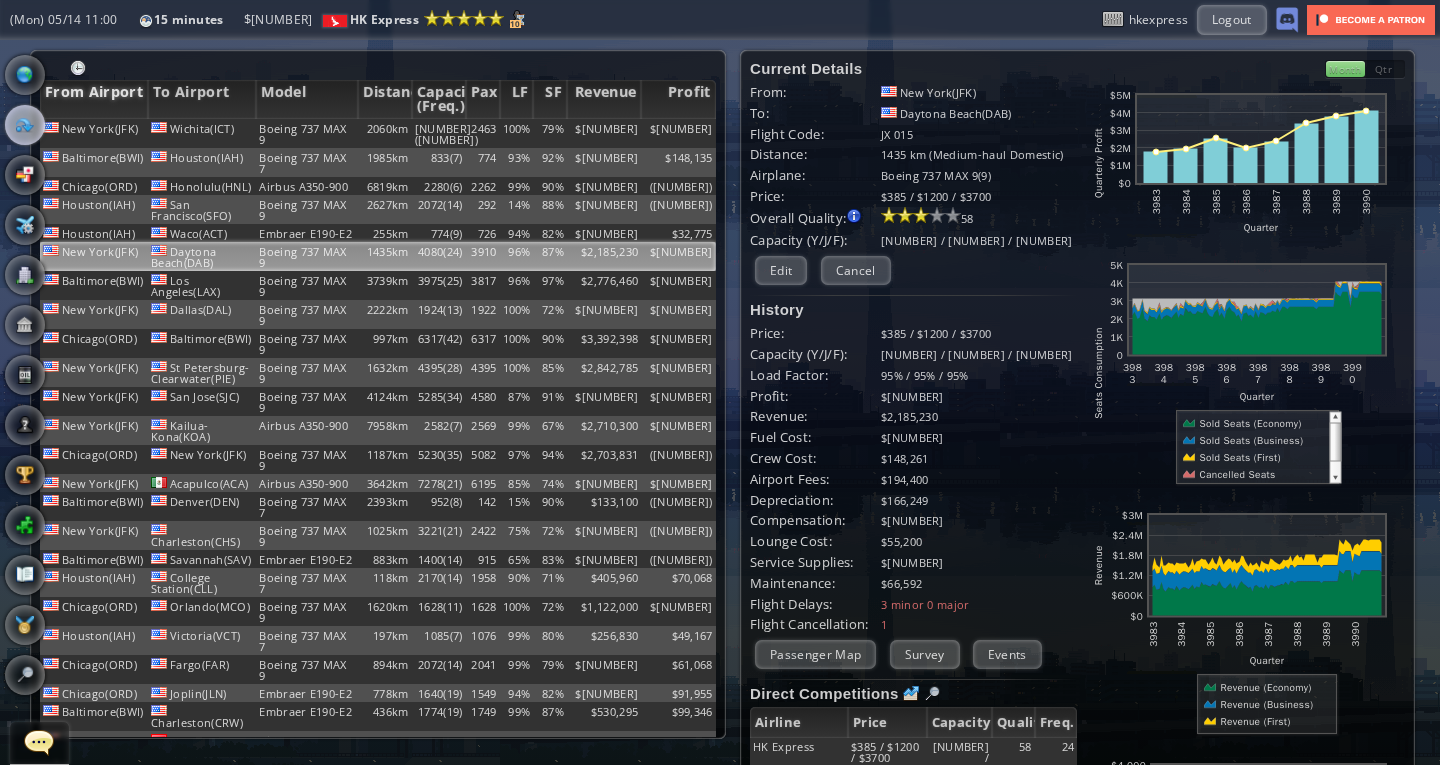 click on "From Airport" at bounding box center [94, 99] 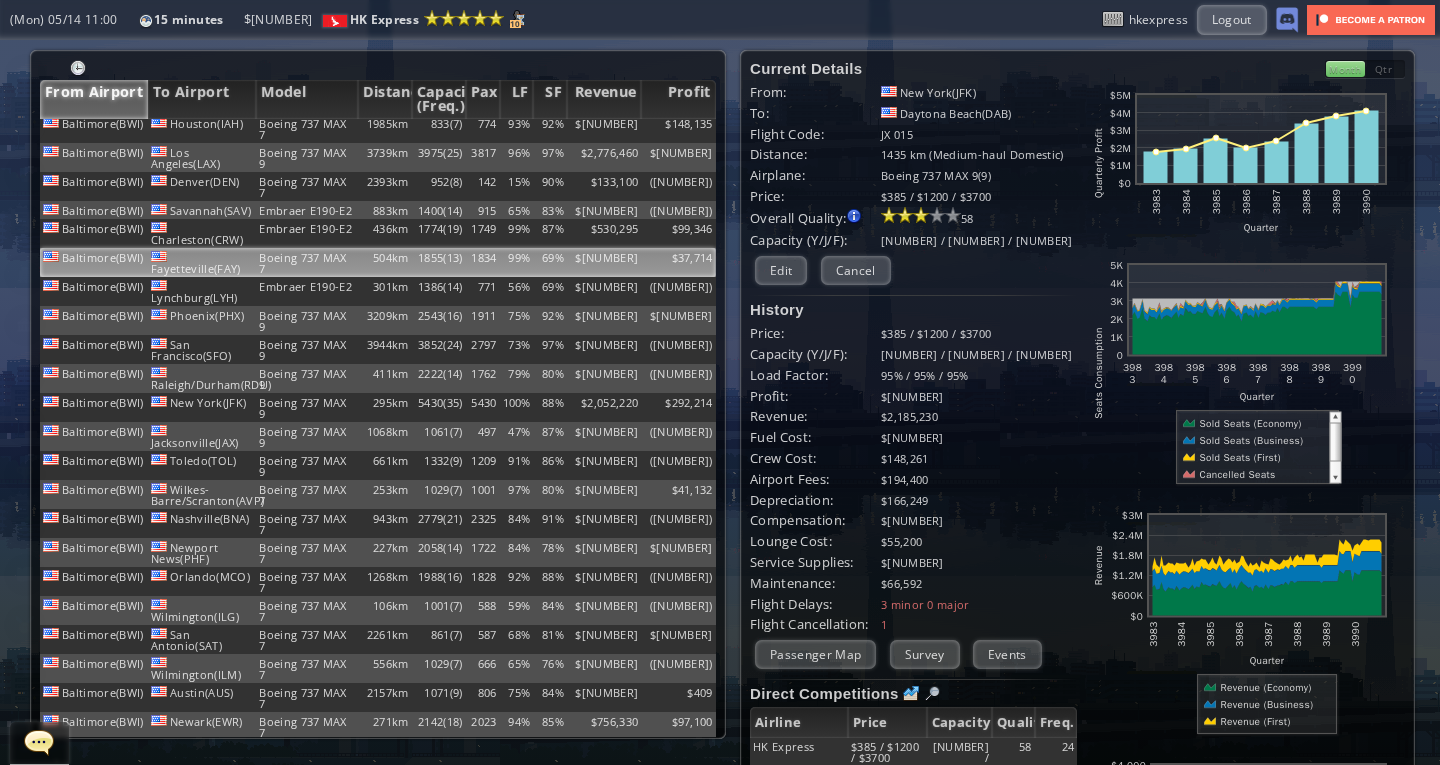 scroll, scrollTop: 0, scrollLeft: 0, axis: both 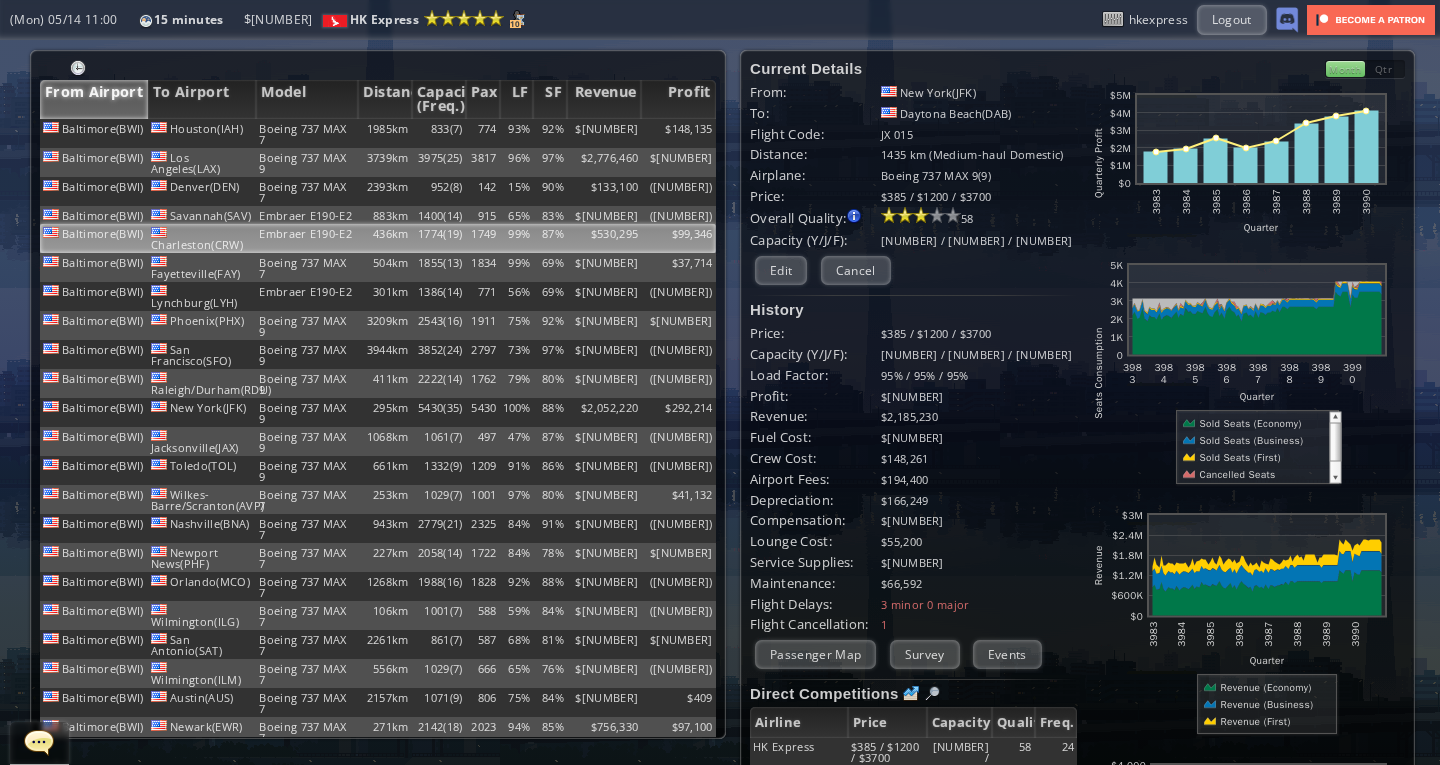click on "Charleston(CRW)" at bounding box center (202, 133) 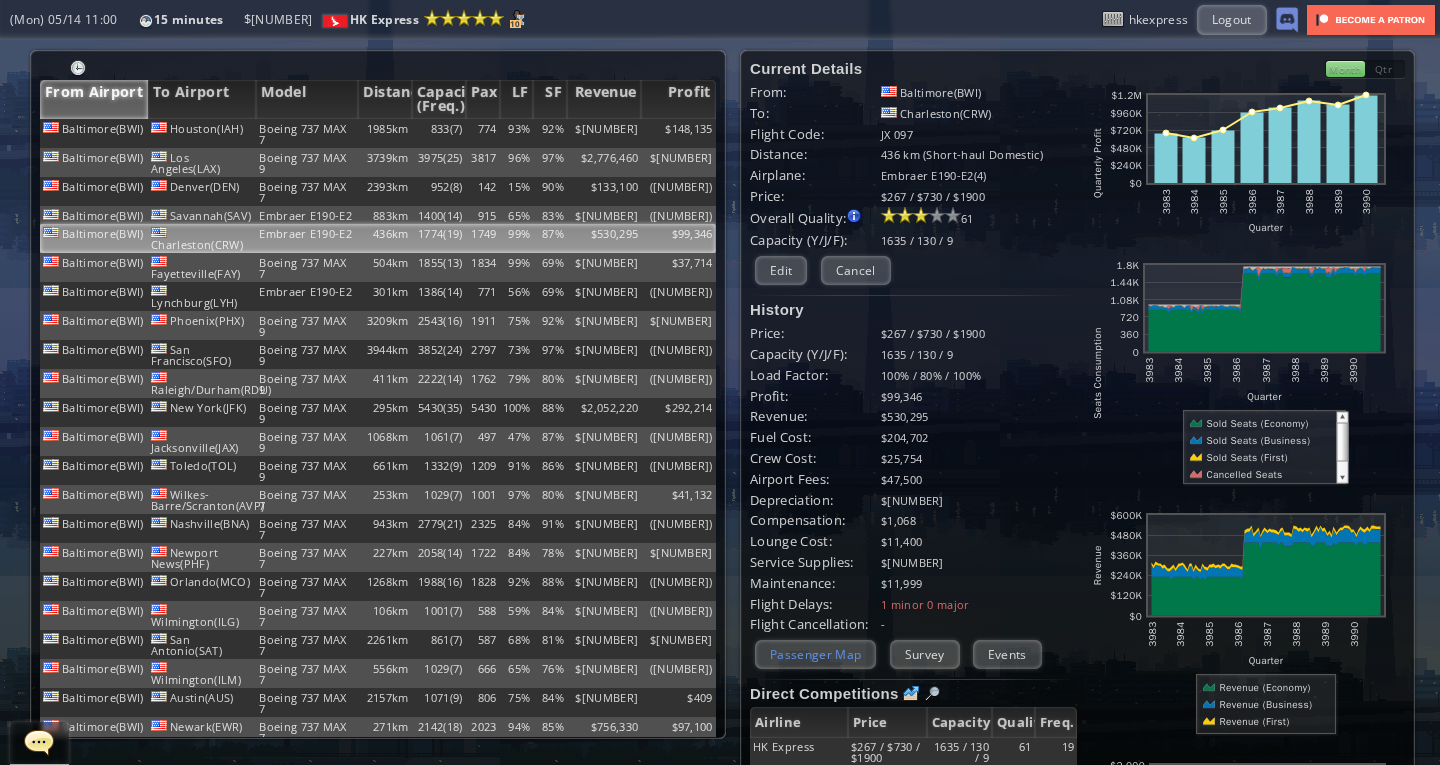 click on "Passenger Map" at bounding box center [815, 654] 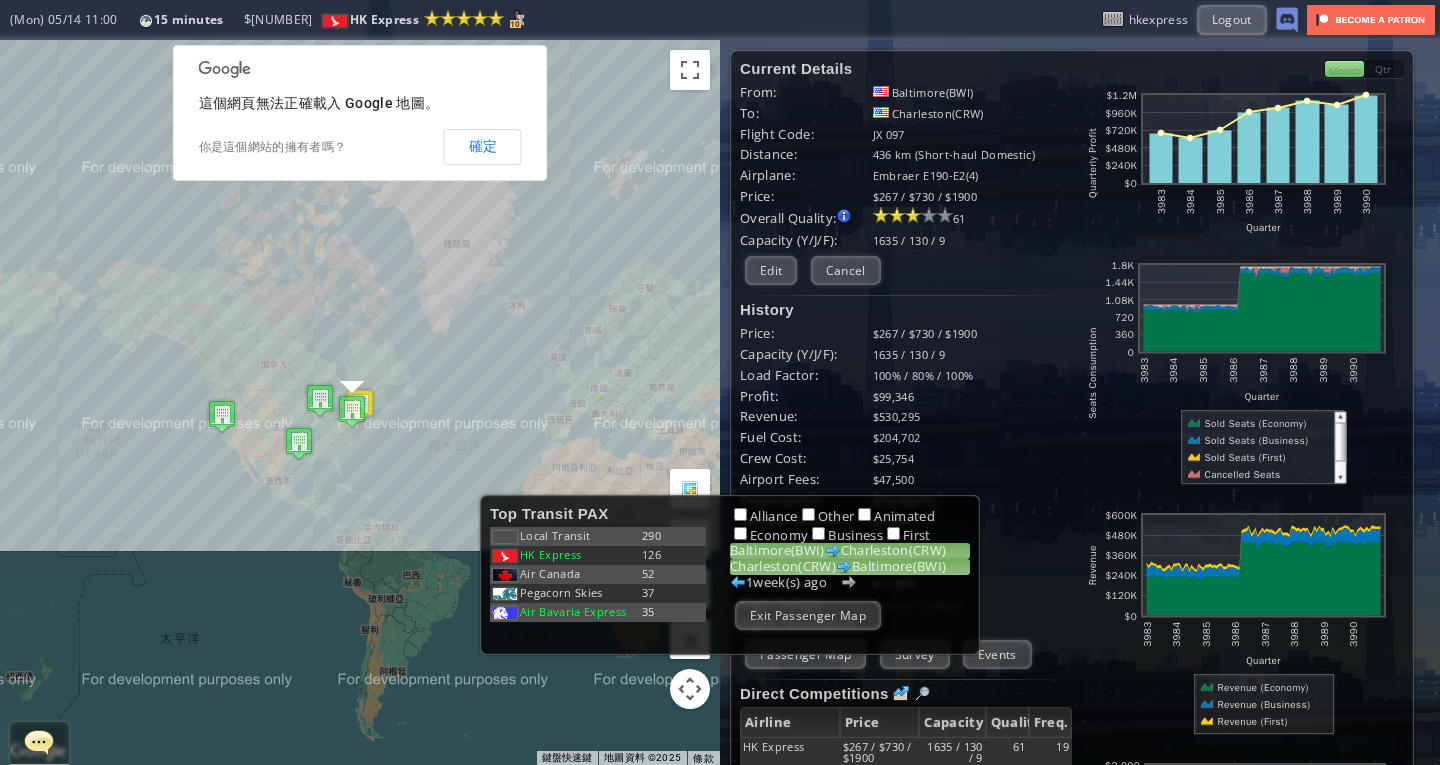 click on "[CITY]([CODE]) [CITY]([CODE])" at bounding box center [850, 567] 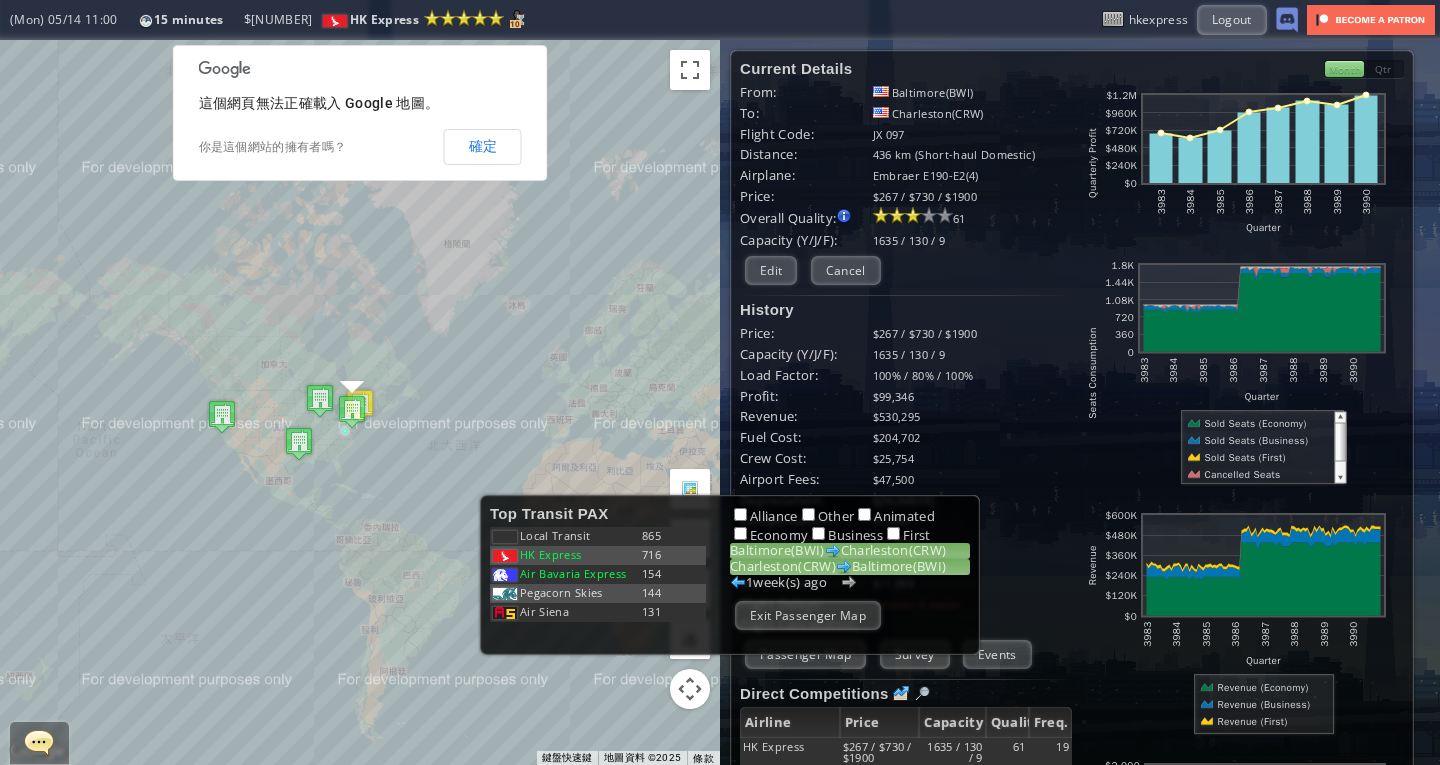click on "[CITY]([CODE]) [CITY]([CODE])" at bounding box center [850, 551] 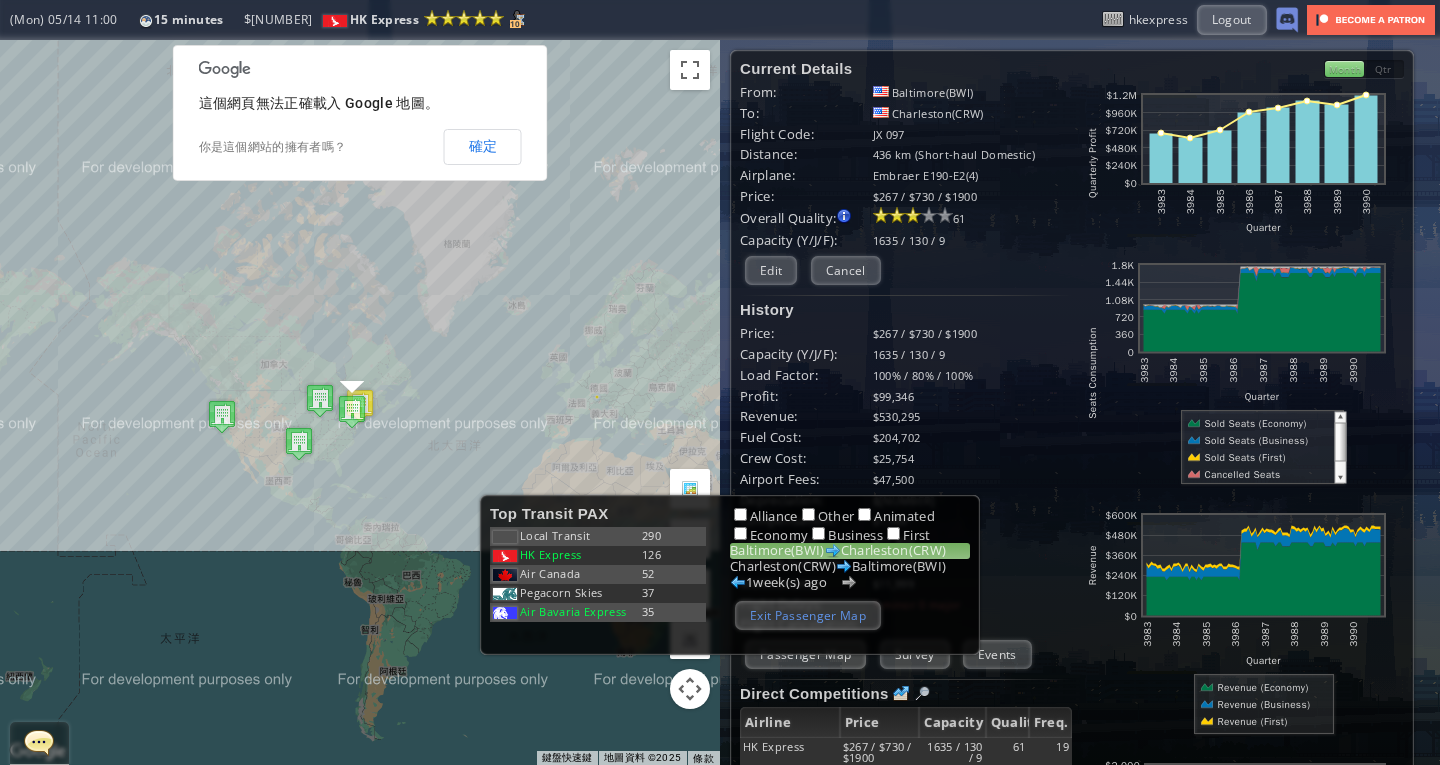 click on "Exit Passenger Map" at bounding box center [808, 615] 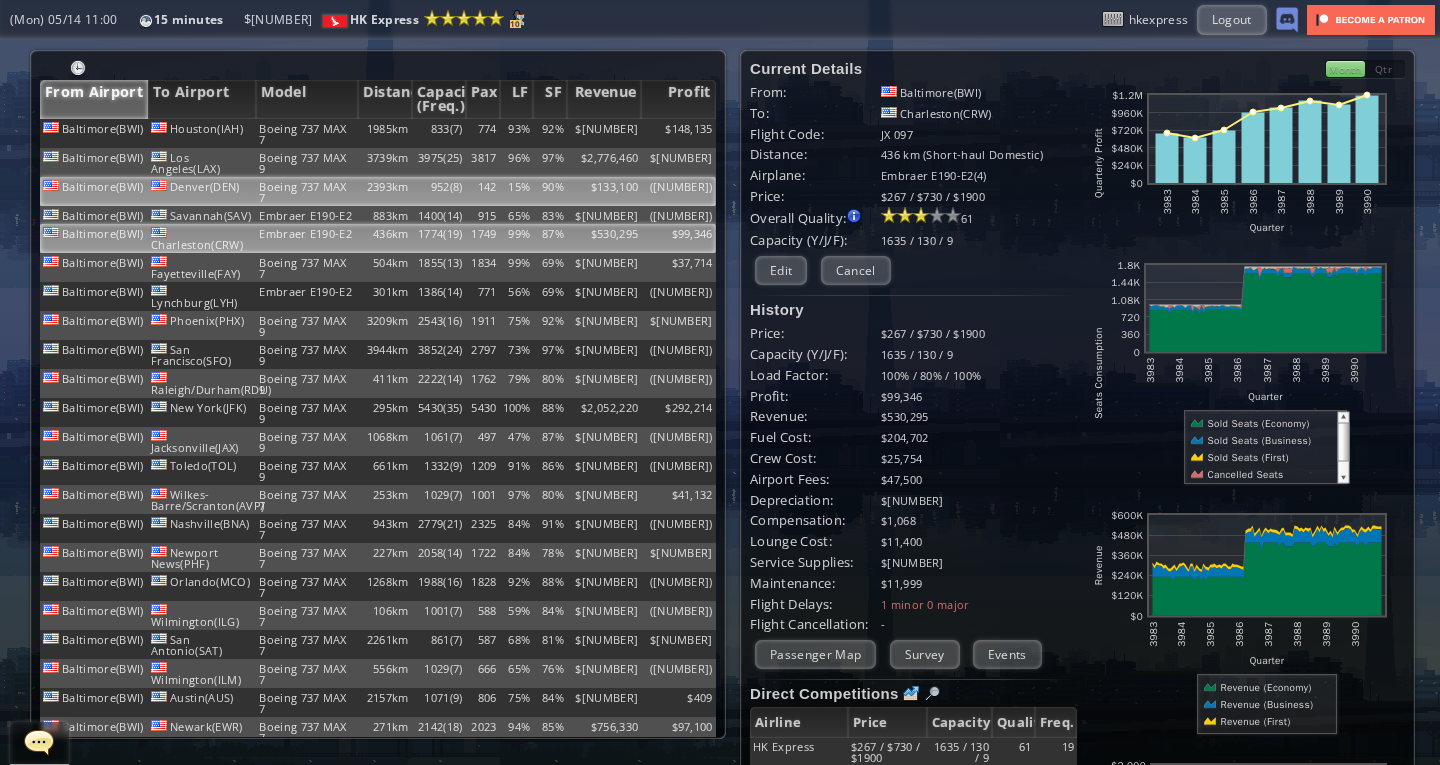 click on "2393km" at bounding box center (385, 133) 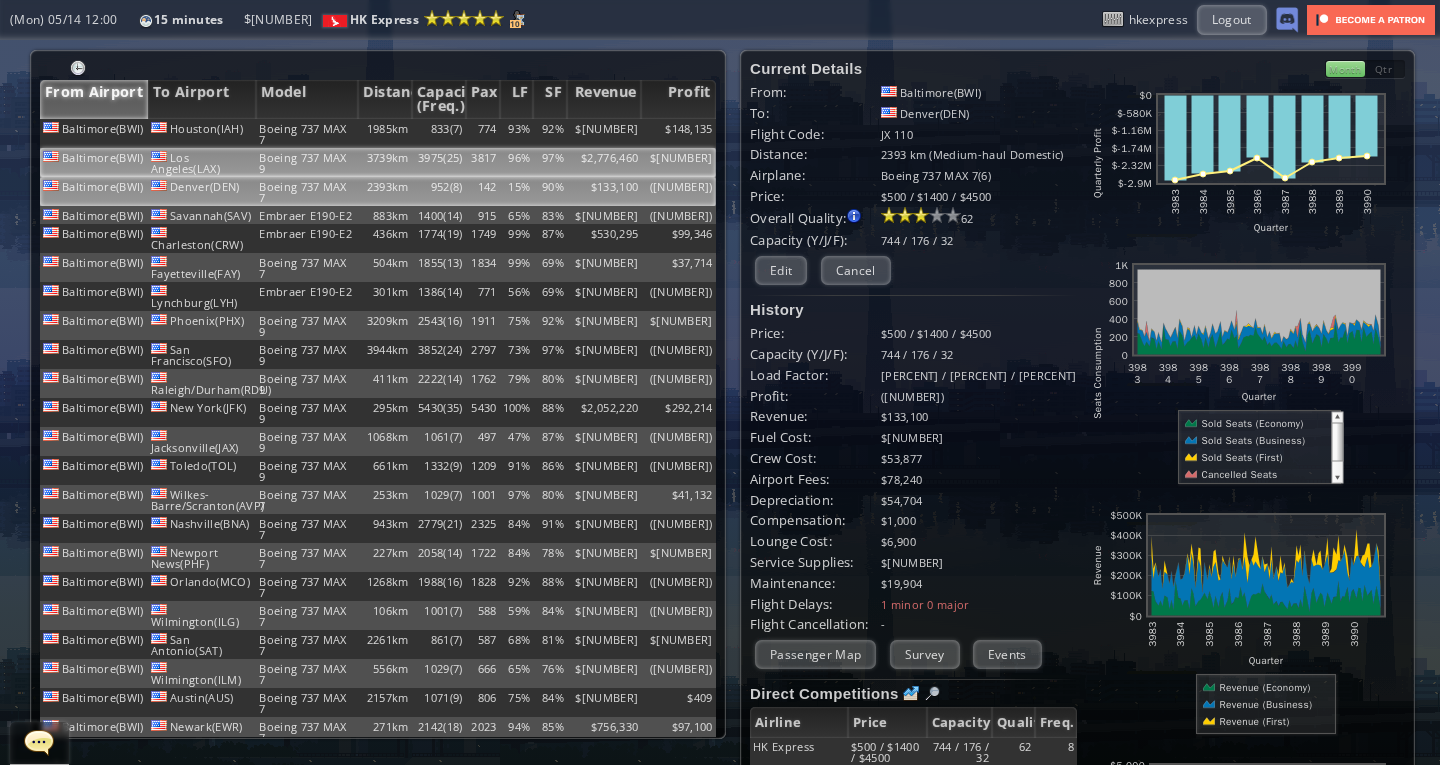 click on "3739km" at bounding box center (385, 133) 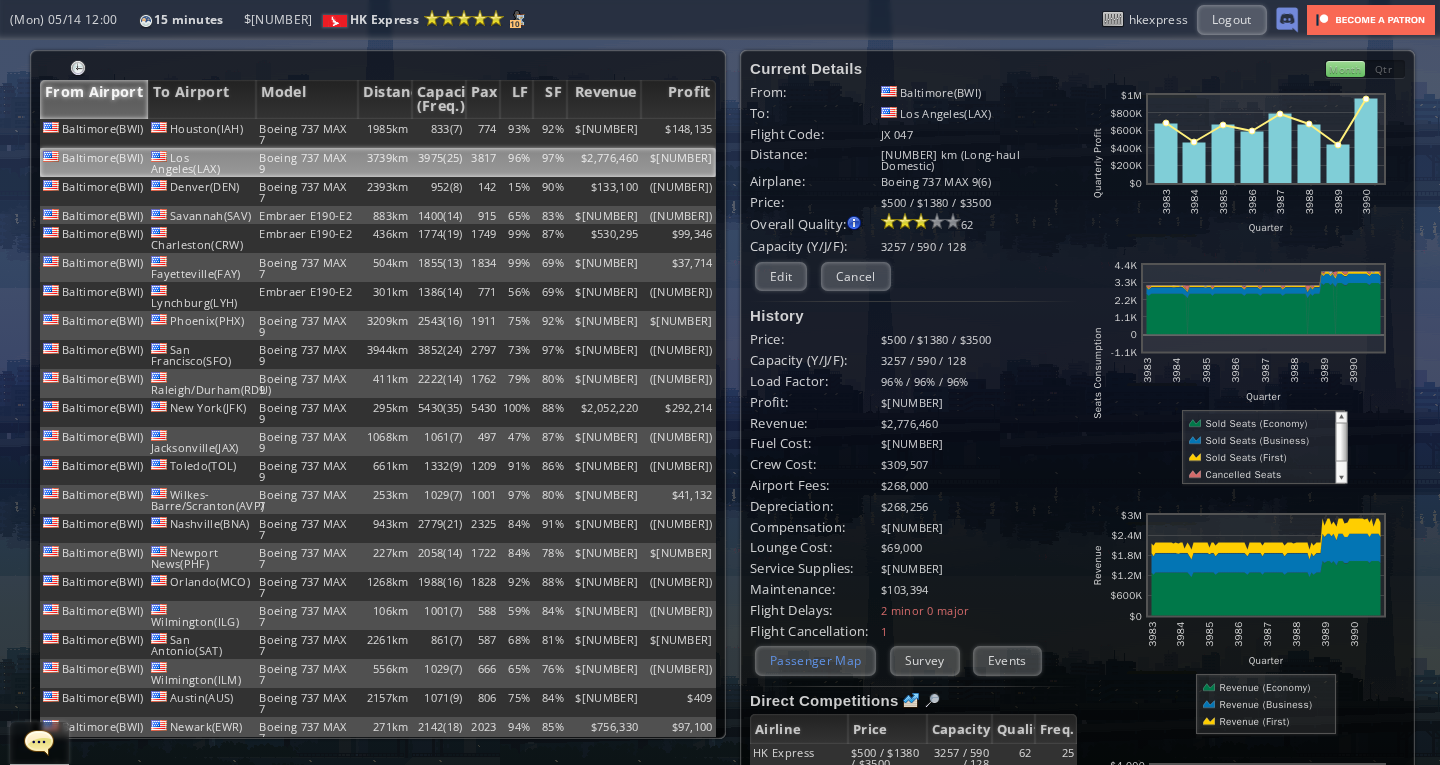 click on "Passenger Map" at bounding box center [815, 660] 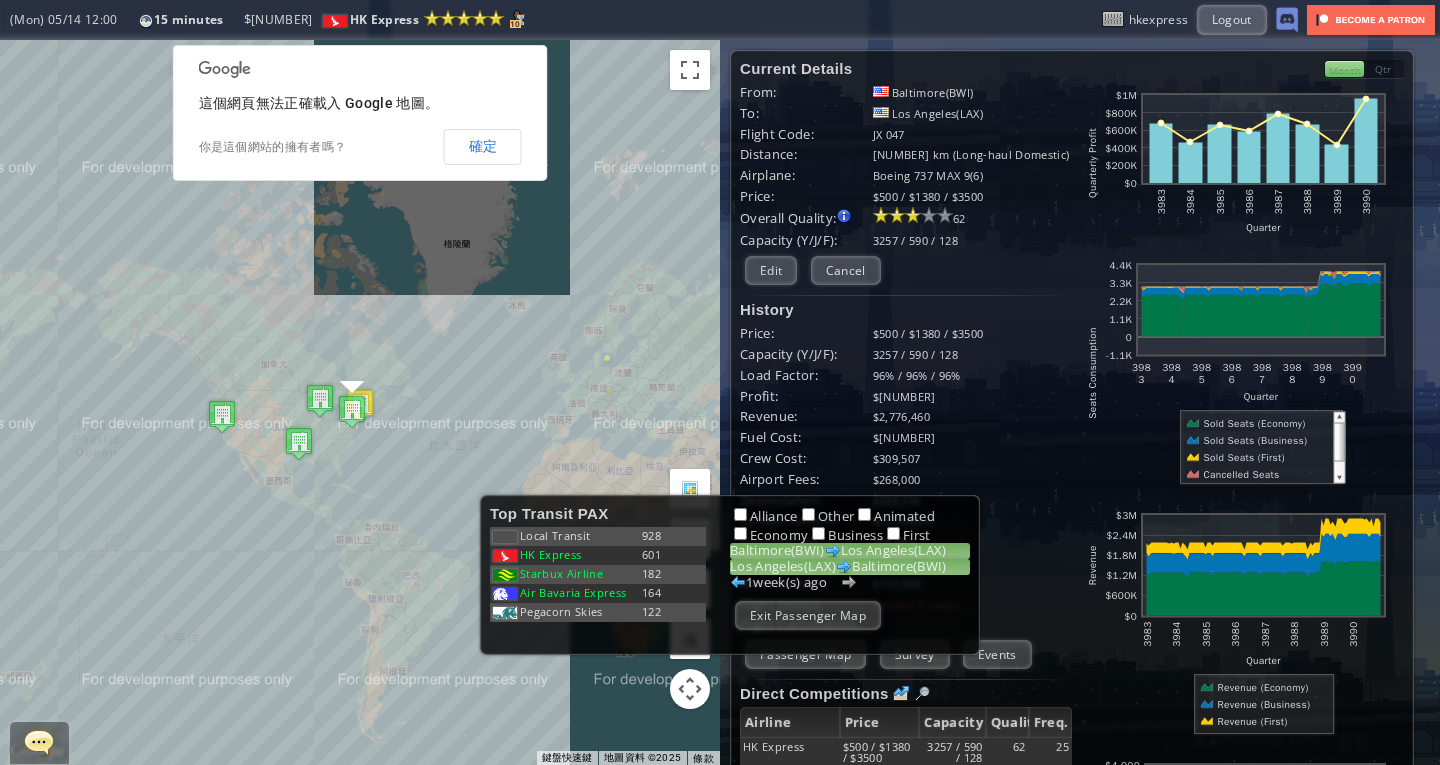 click on "[CITY]([CODE]) [CITY]([CODE])" at bounding box center (850, 567) 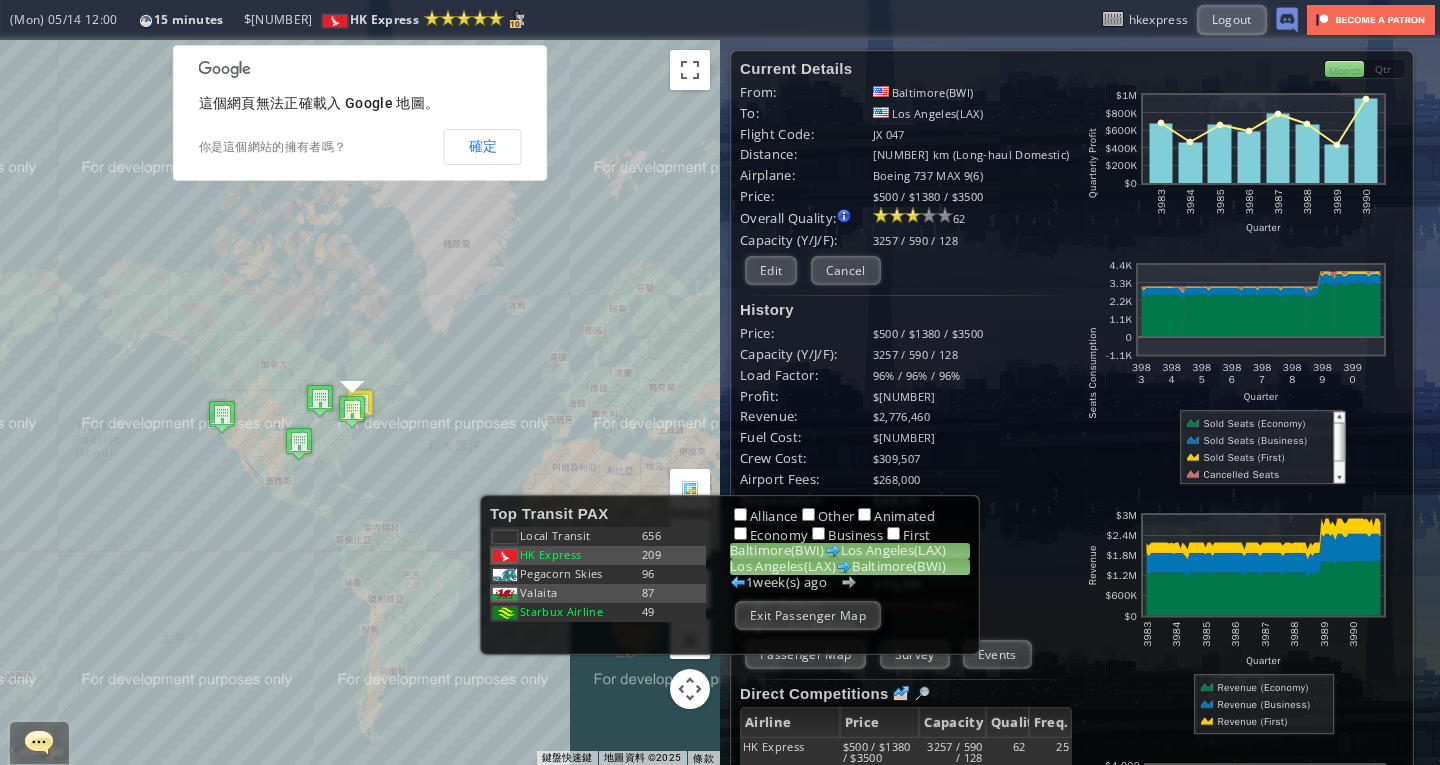 click on "[CITY]([CODE]) [CITY]([CODE])" at bounding box center (850, 551) 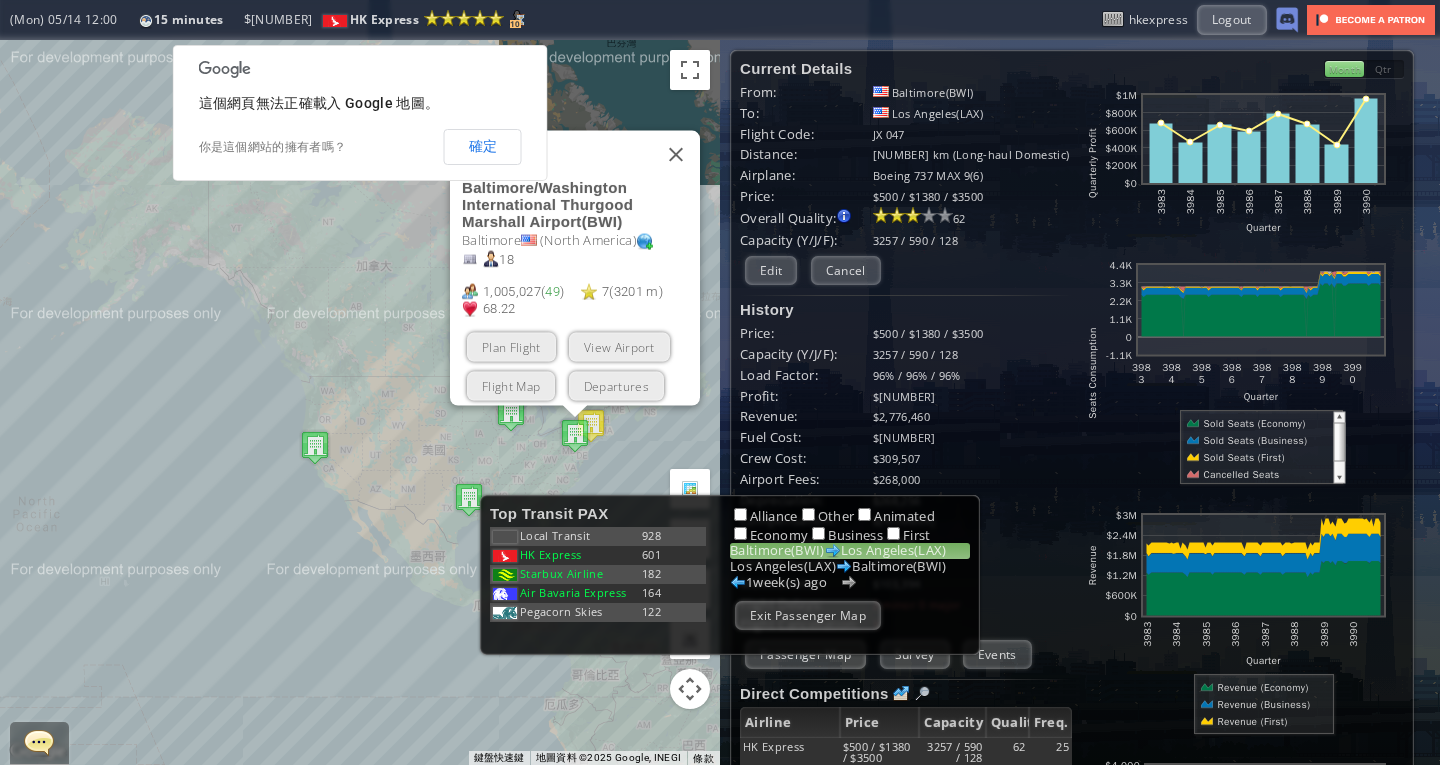 drag, startPoint x: 327, startPoint y: 562, endPoint x: 638, endPoint y: 576, distance: 311.31494 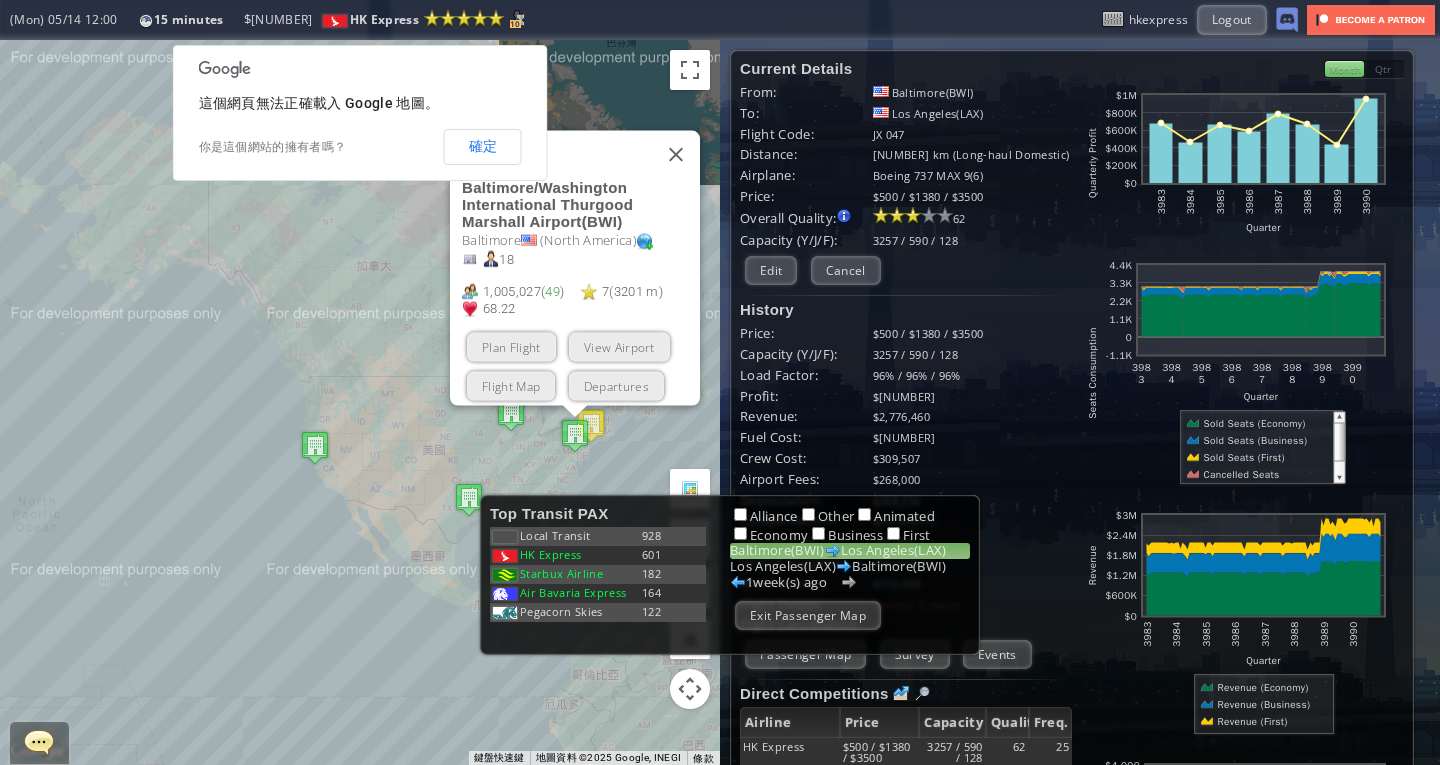 click on "Top Transit PAX
Local Transit [NUMBER] [AIRLINE] [NUMBER] [AIRLINE] [NUMBER] [AIRLINE] [NUMBER] [AIRLINE] Local Transit [NUMBER] [AIRLINE] [NUMBER] [AIRLINE] [NUMBER] [AIRLINE]
Alliance
Other
Animated
Economy
Business
First
[CITY]([CODE]) [CITY]([CODE]) [CITY]([CODE]) [CITY]([CODE])
[NUMBER] [UNIT] ago
Exit Passenger Map
Influence Heatmap
[UNIT] ago
Impact
Trend
Hide Heatmap Overlay
Top Destinations
Destination
Cap (Freq)
Operators
Exit Airport Flight Map
(Mon) [DATE] [TIME]
[NUMBER] minutes
Reputation:  [NUMBER]    Top International Airline (Next Grade: [NUMBER])
(Mon) [DATE] [TIME]
[NUMBER] minutes
$ [NUMBER]
[AIRLINE] $" at bounding box center [720, 382] 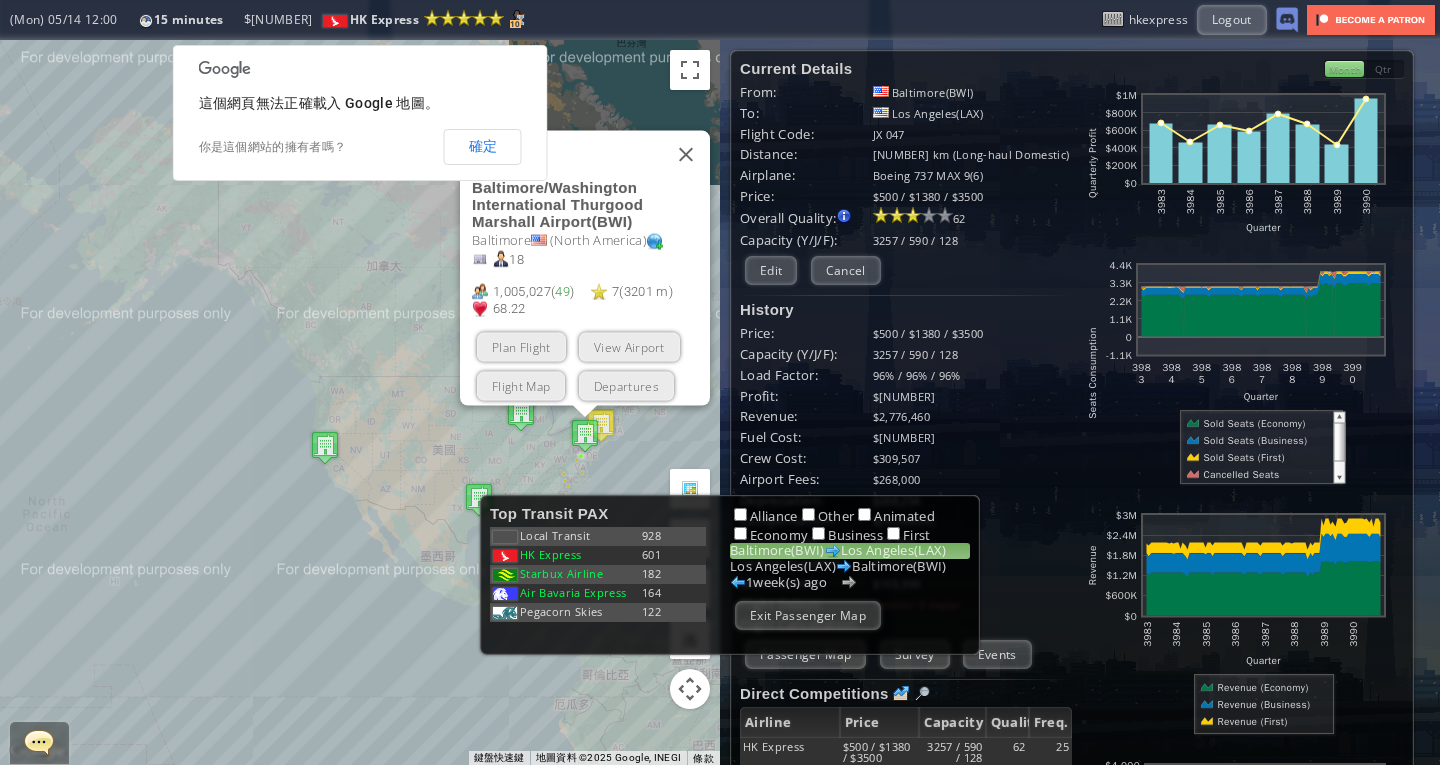 click on "Alliance
Other
Animated
Economy
Business
First
[CITY]([CODE]) [CITY]([CODE]) [CITY]([CODE]) [CITY]([CODE])
[NUMBER] [UNIT] ago
ExitPassenger Map" at bounding box center [850, 570] 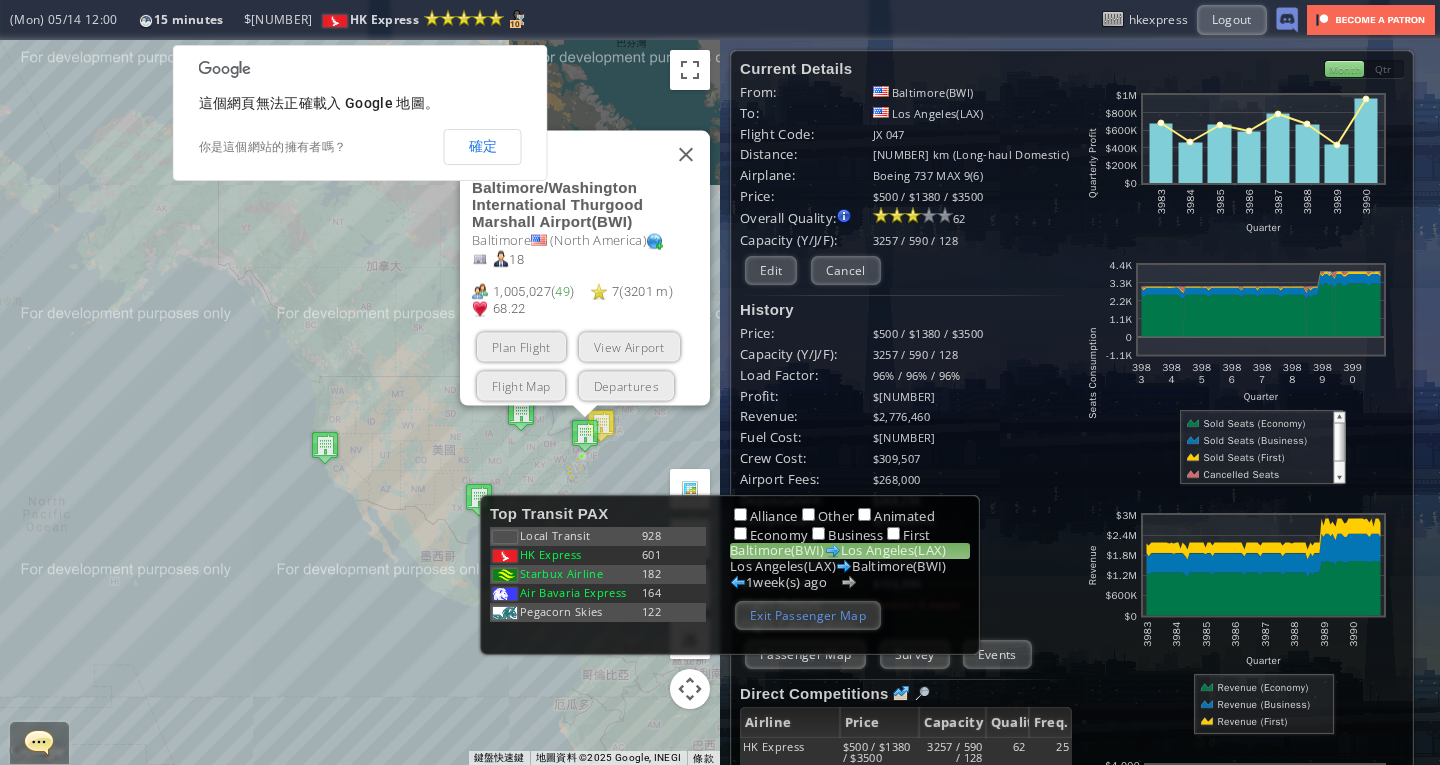 click on "Exit Passenger Map" at bounding box center [808, 615] 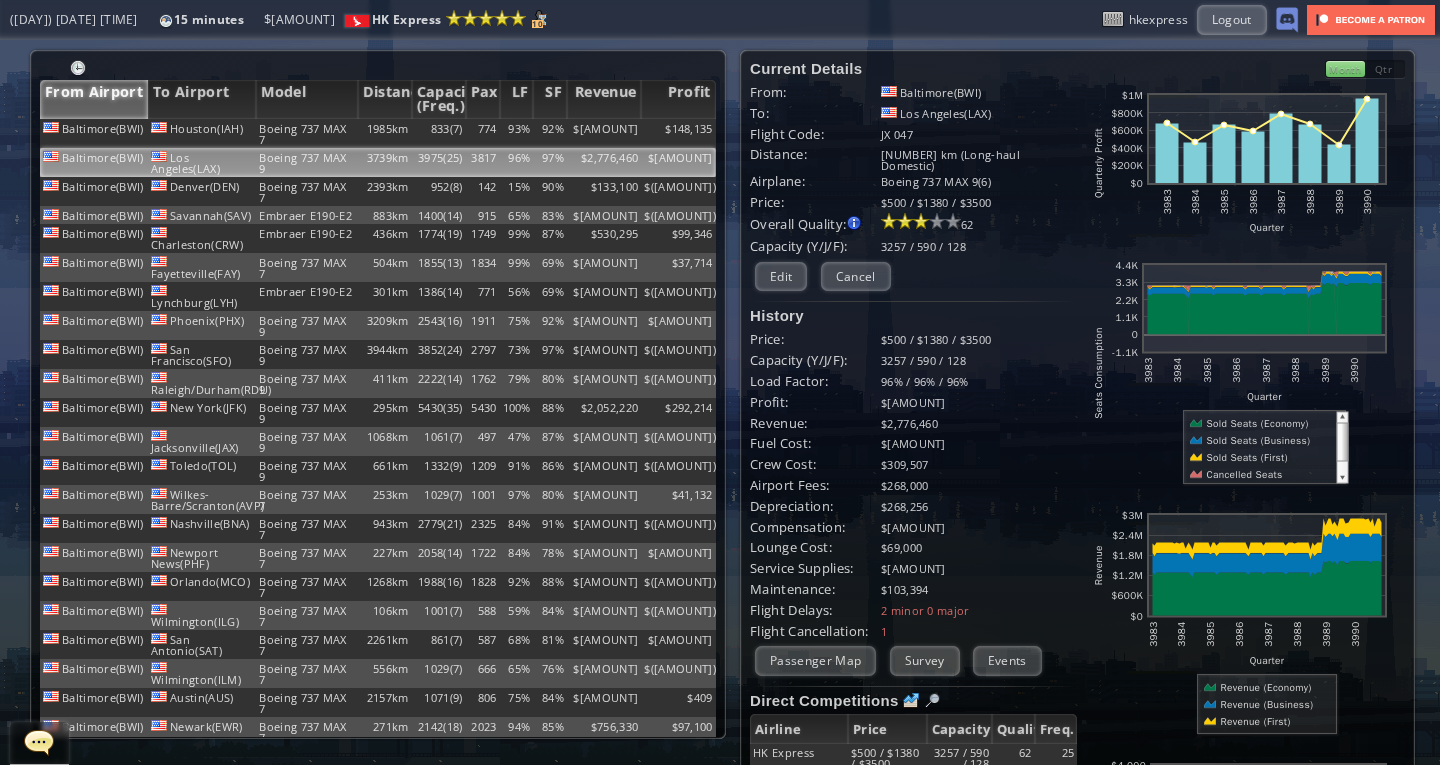 scroll, scrollTop: 0, scrollLeft: 0, axis: both 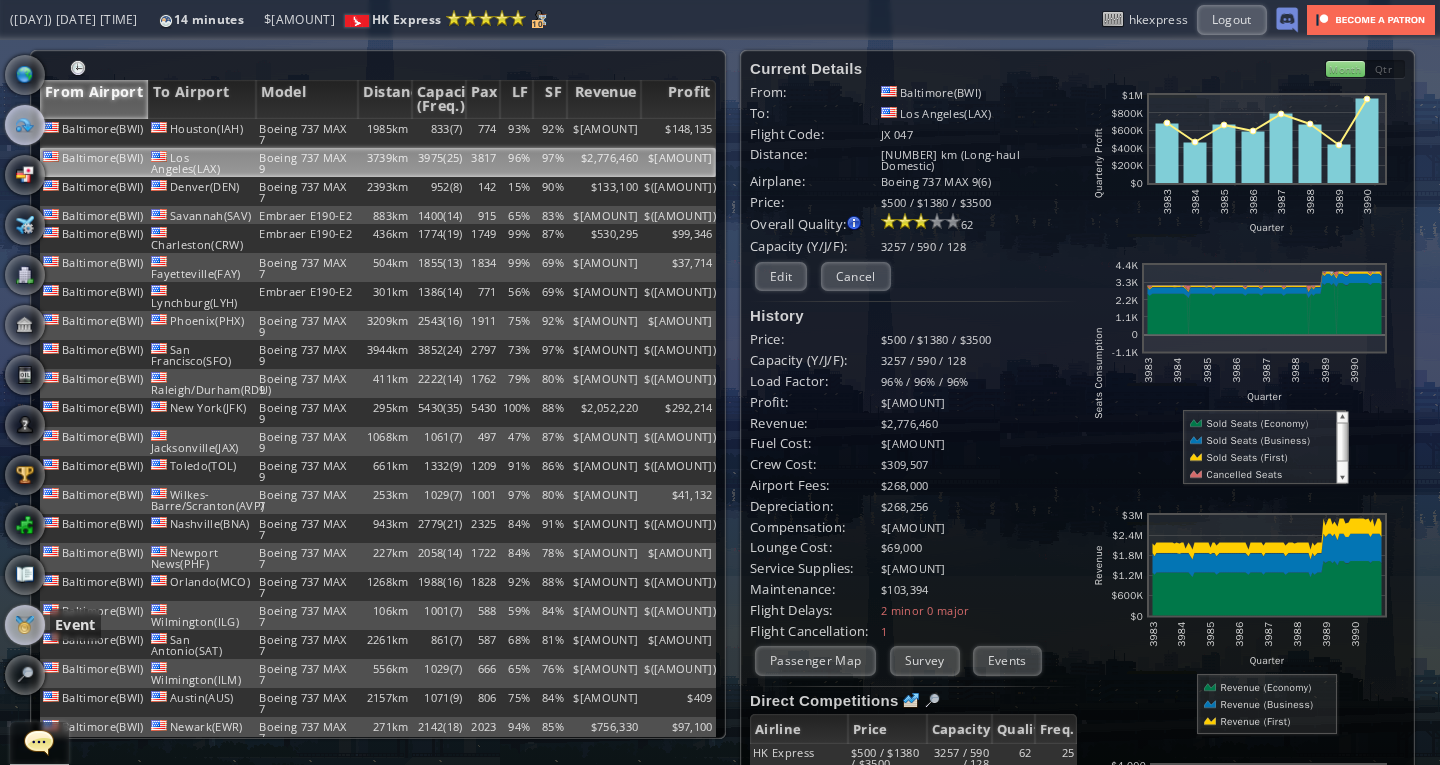 click at bounding box center [25, 625] 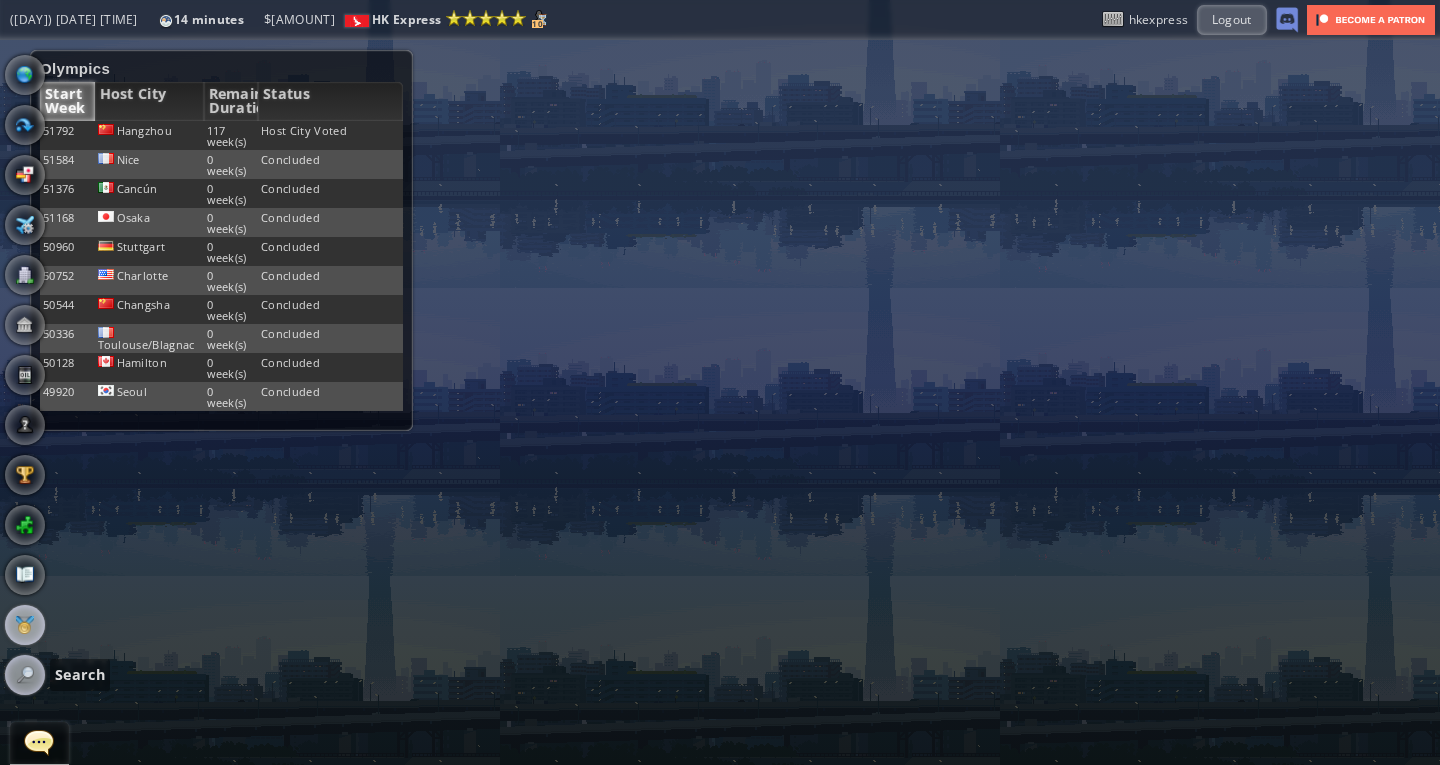 click at bounding box center (25, 675) 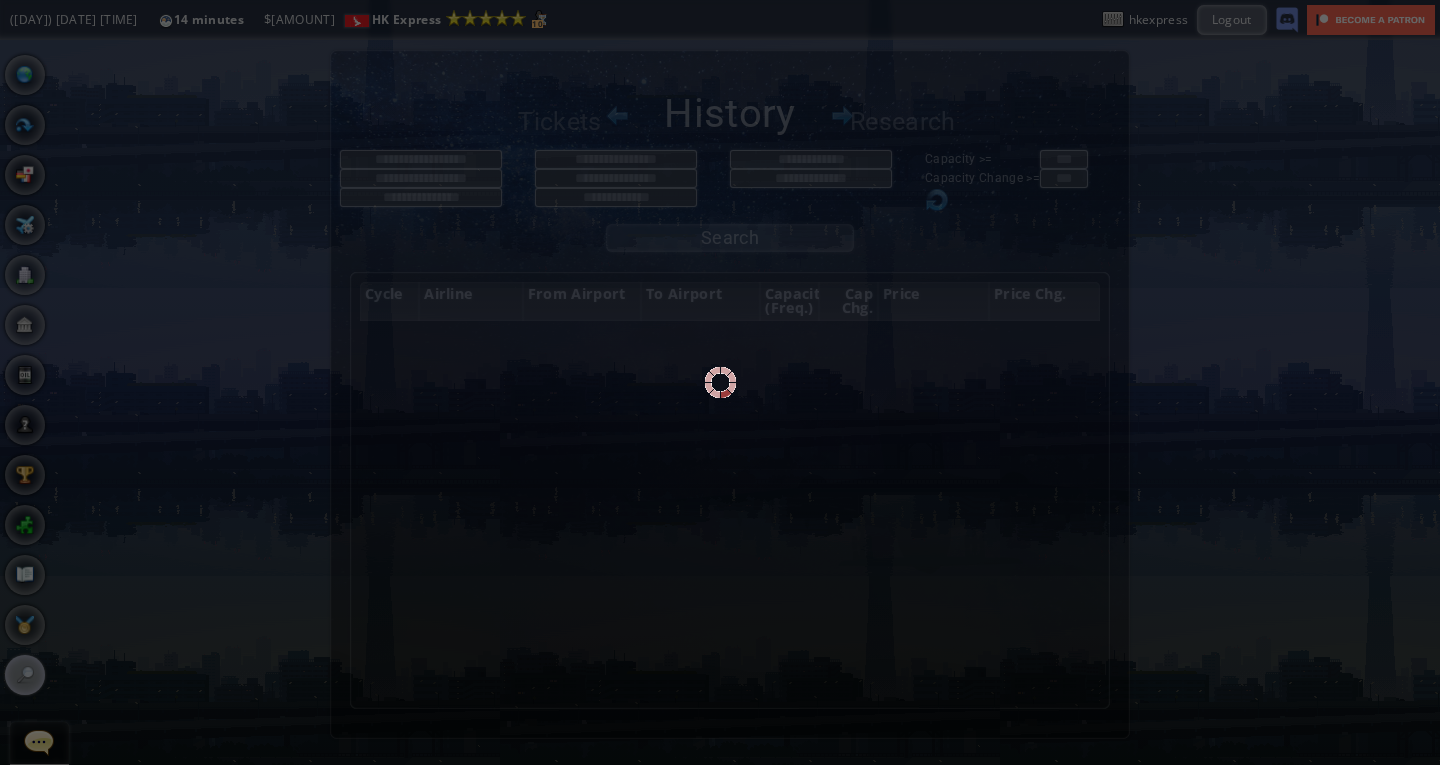 scroll, scrollTop: 0, scrollLeft: 0, axis: both 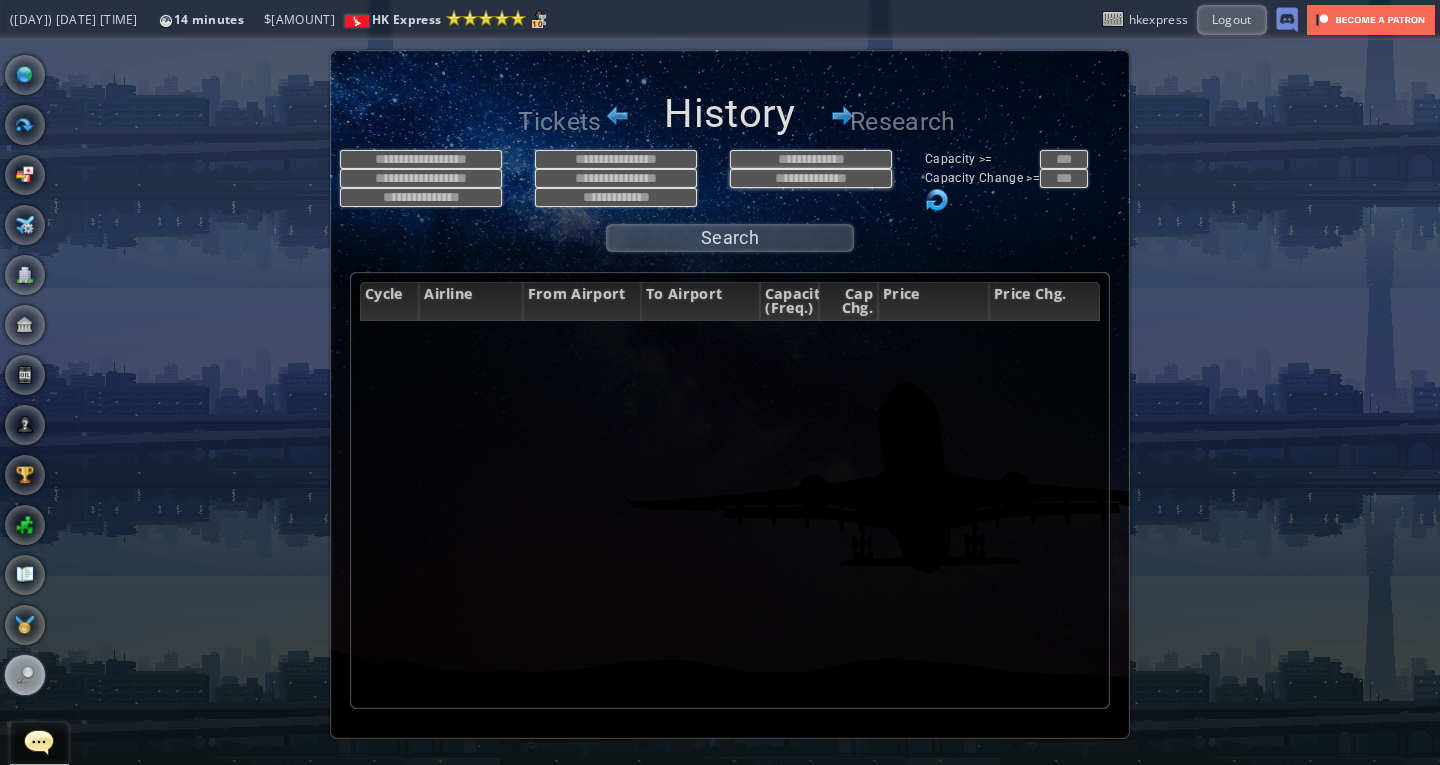click at bounding box center (811, 178) 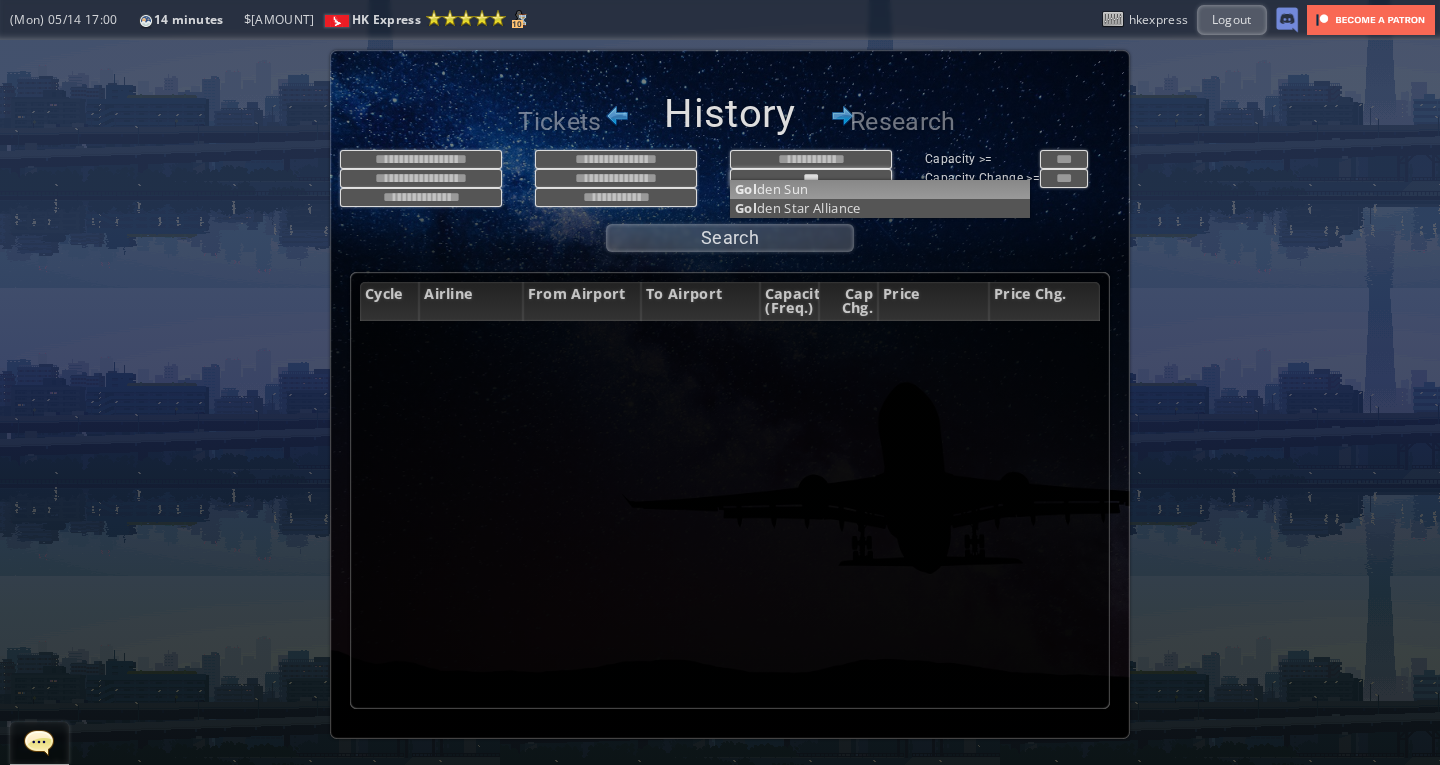 type on "***" 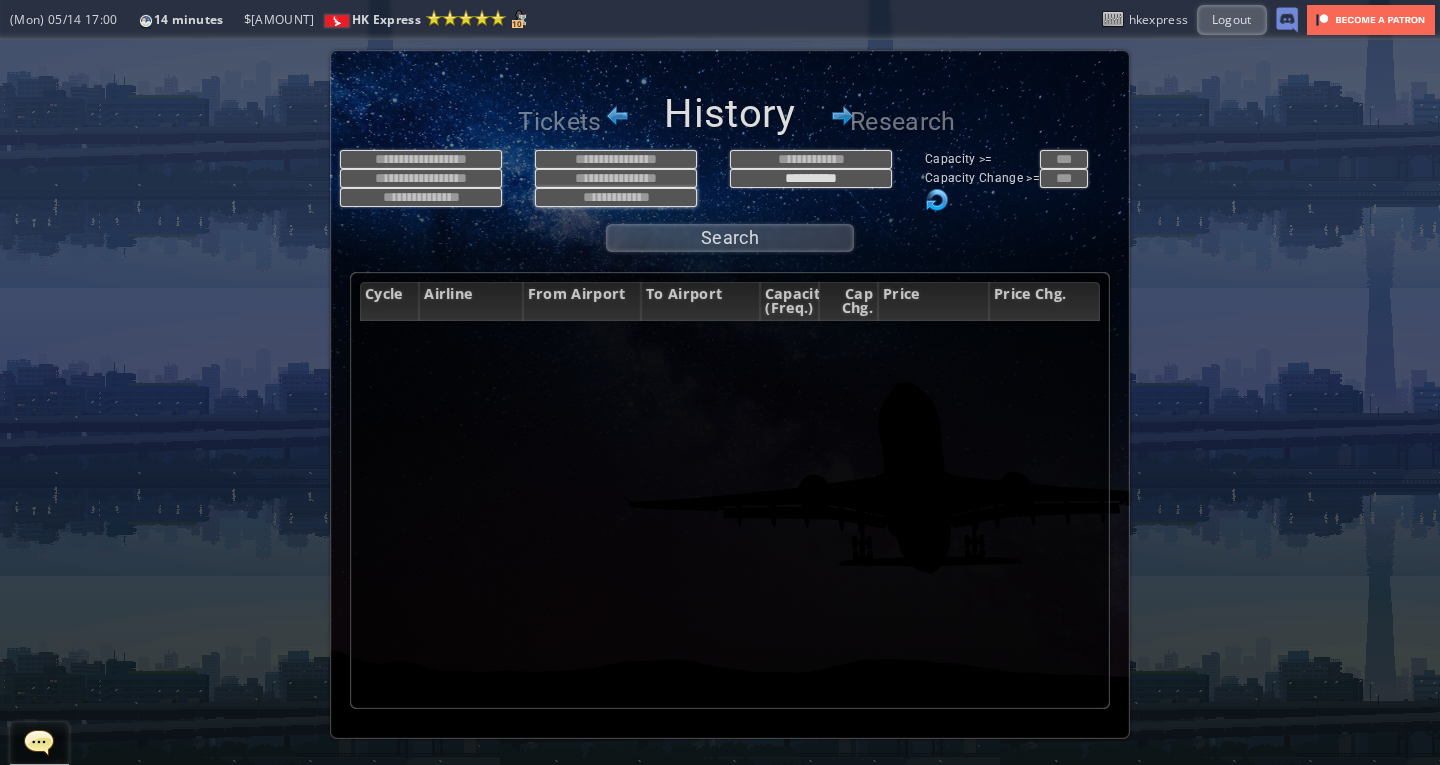 click at bounding box center [616, 197] 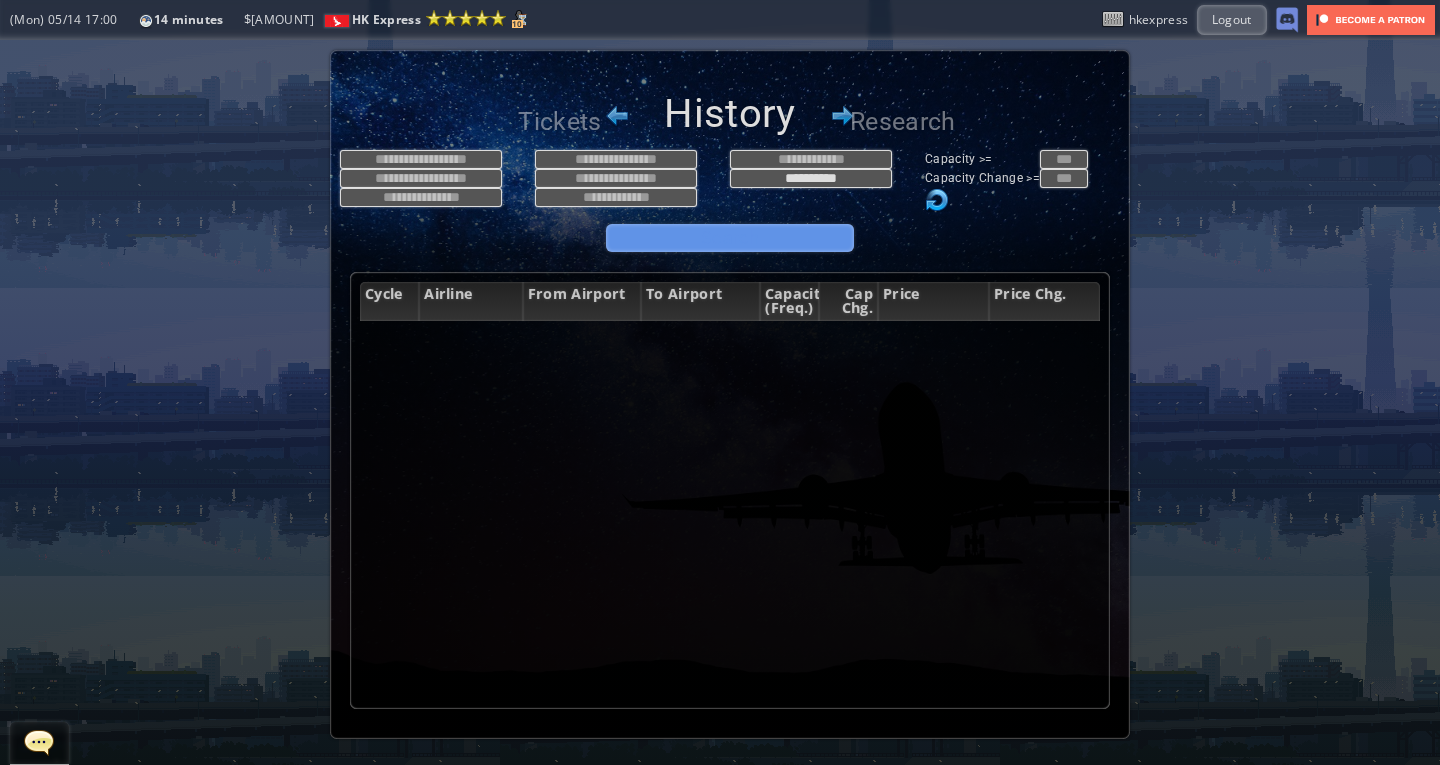 click on "Search" at bounding box center (730, 238) 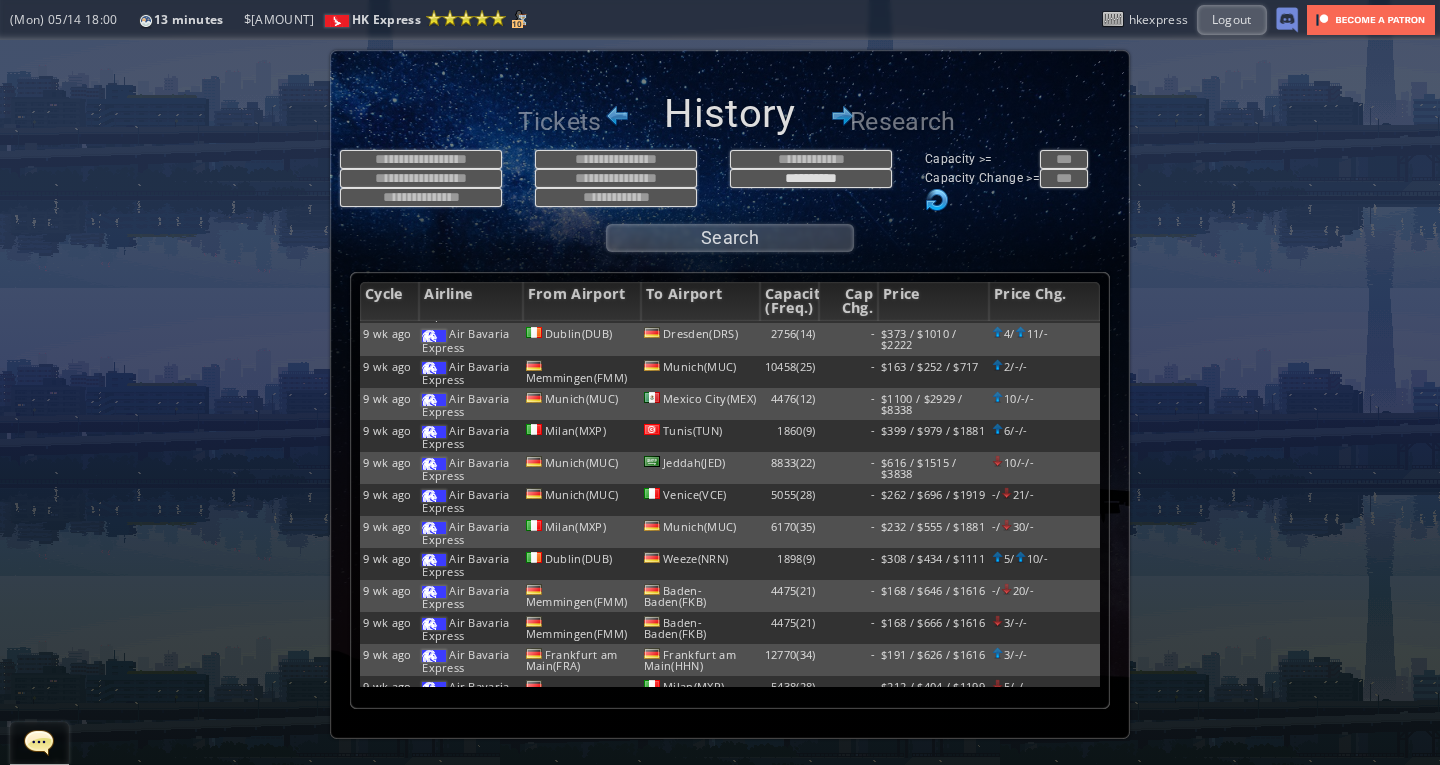 scroll, scrollTop: 1127, scrollLeft: 0, axis: vertical 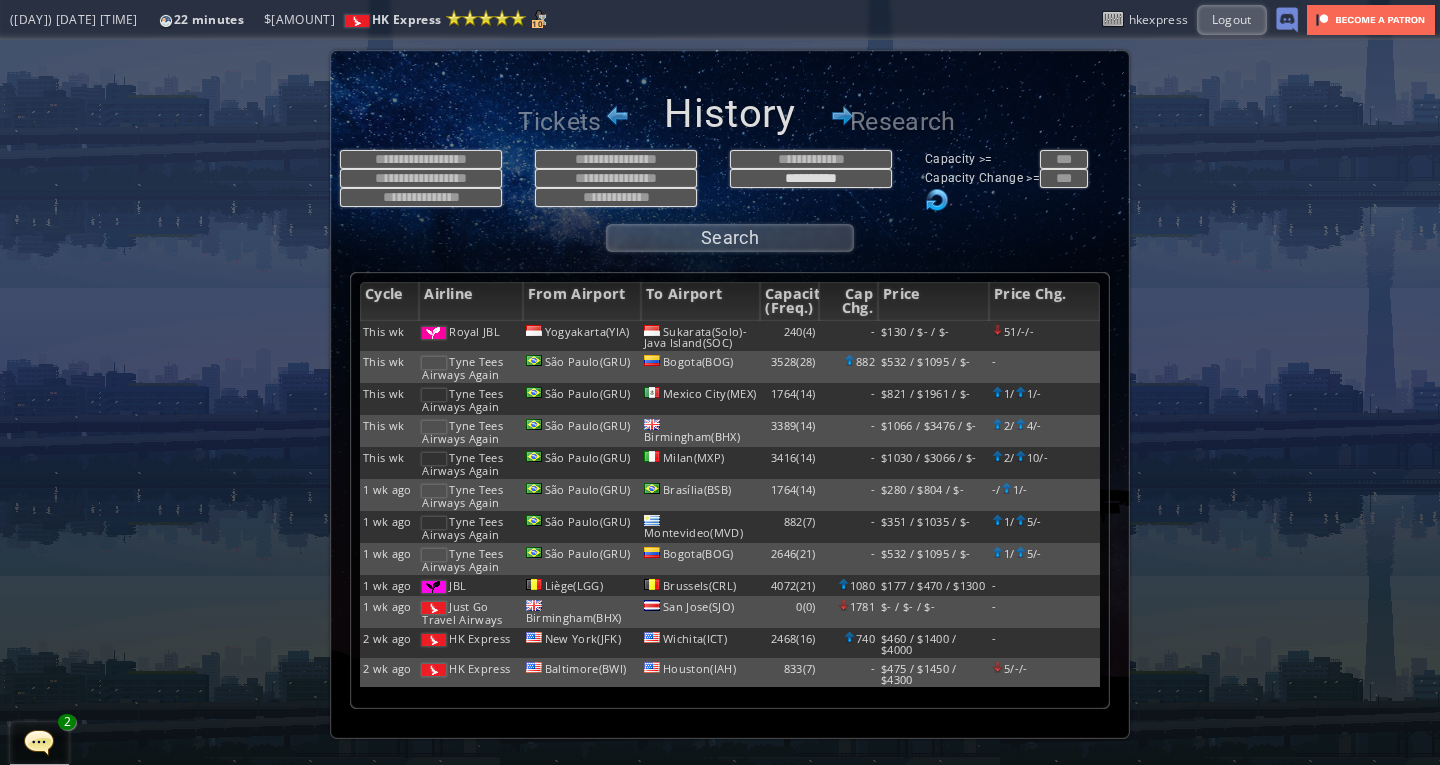 click on "Search" at bounding box center [730, 238] 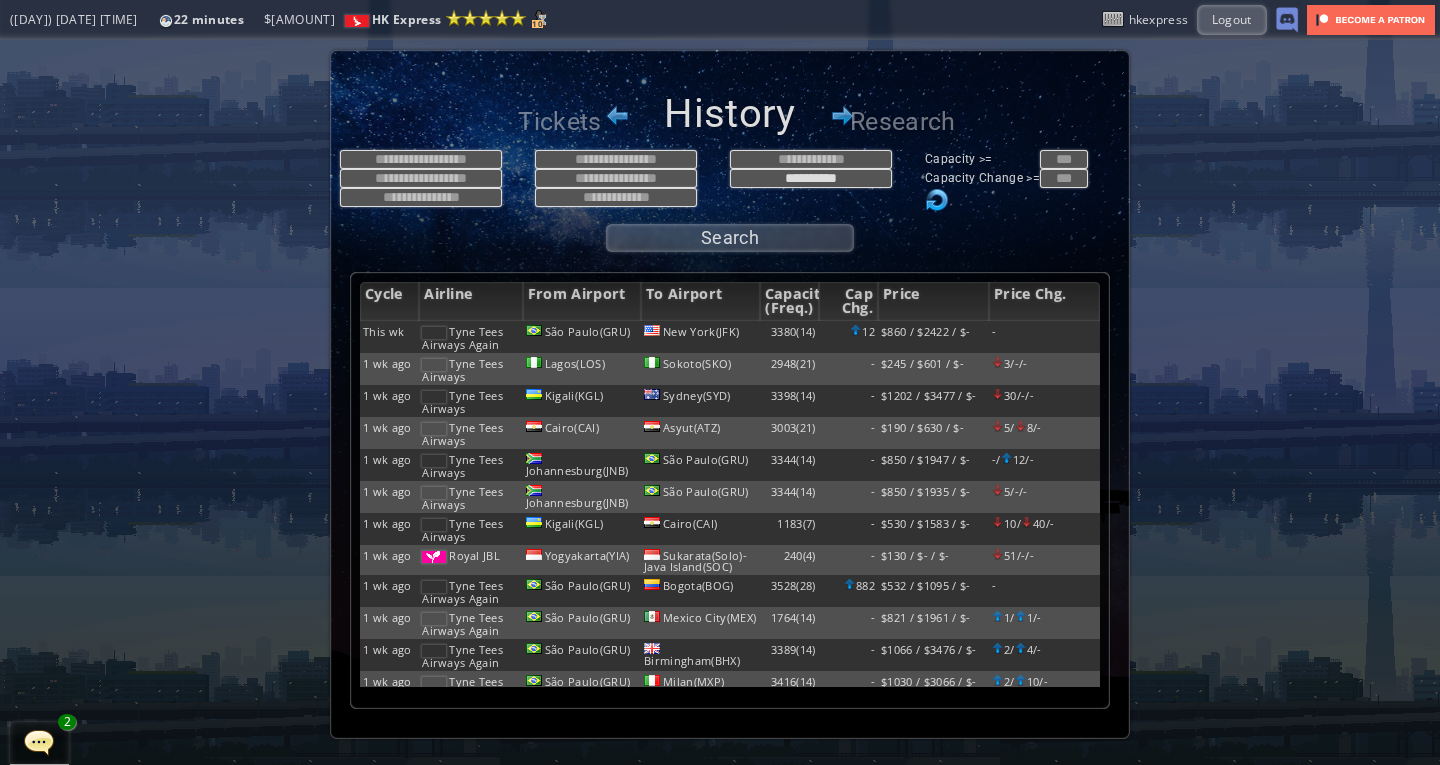 click on "Tickets
History
Research
Search" at bounding box center [720, 402] 